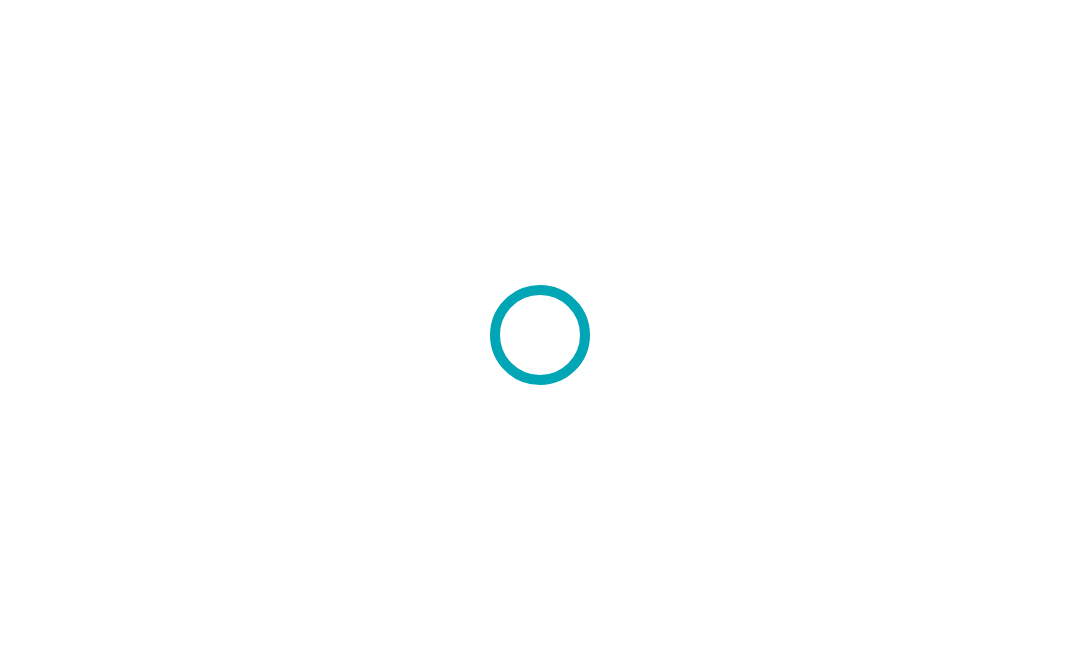 scroll, scrollTop: 0, scrollLeft: 0, axis: both 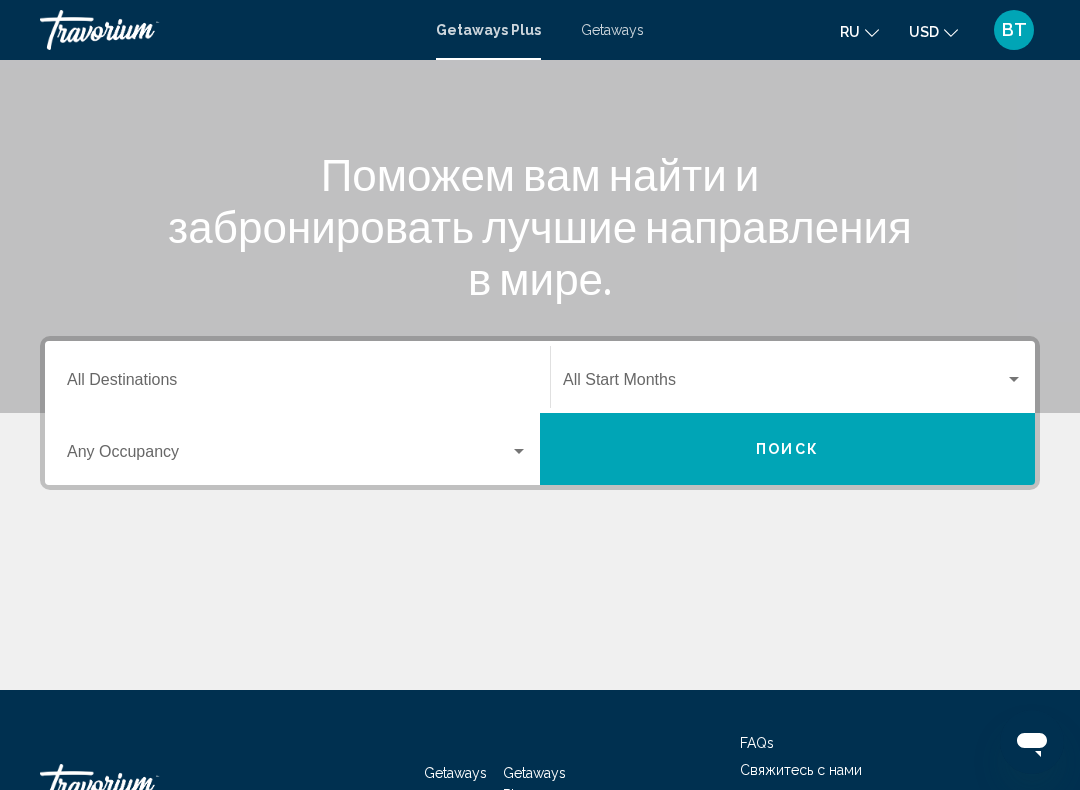 click on "Destination All Destinations" at bounding box center (297, 384) 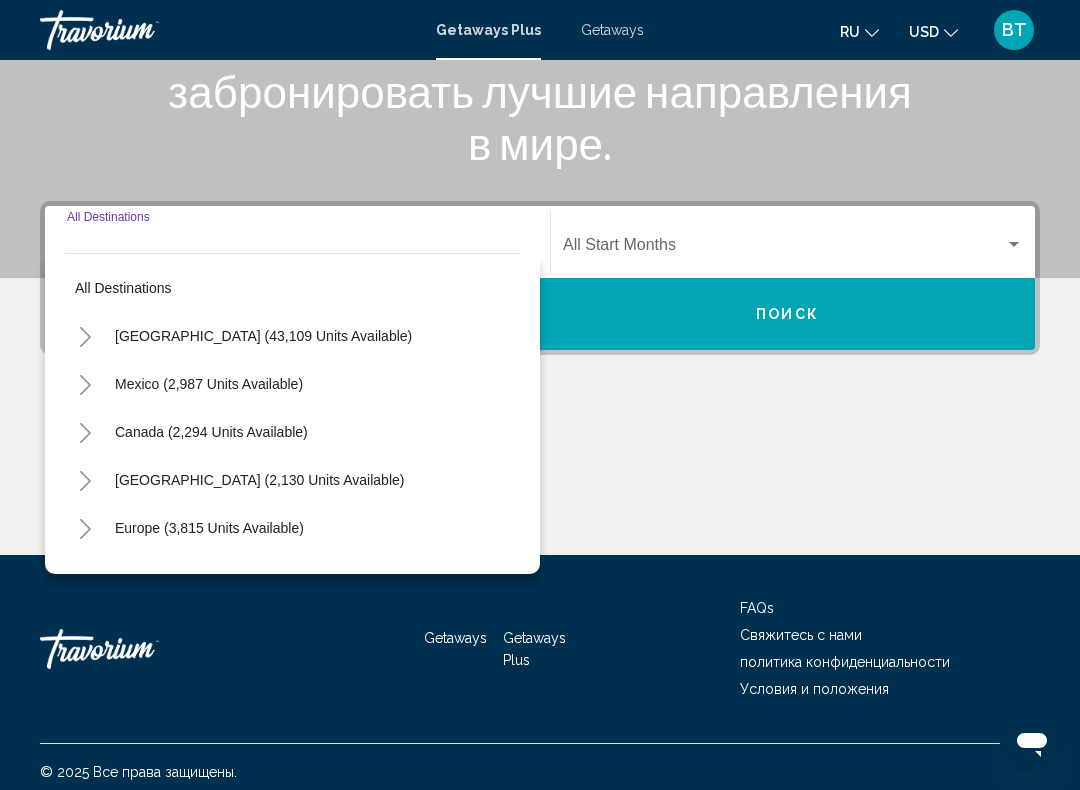 scroll, scrollTop: 332, scrollLeft: 0, axis: vertical 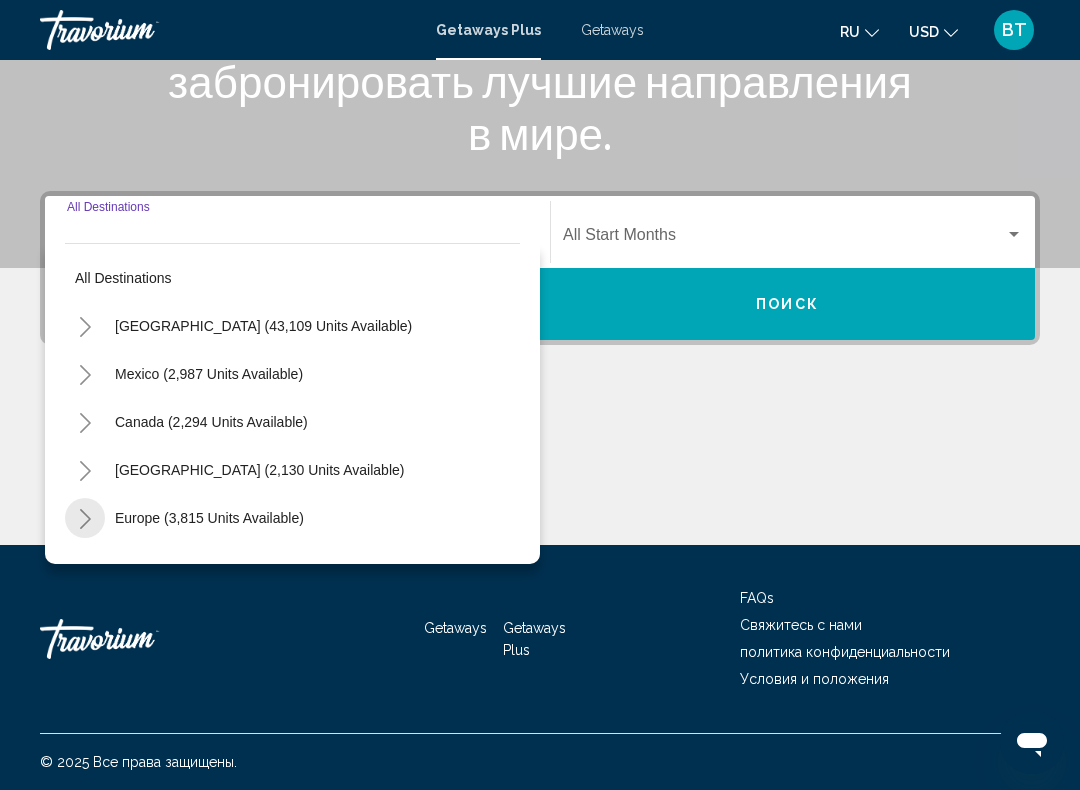 click 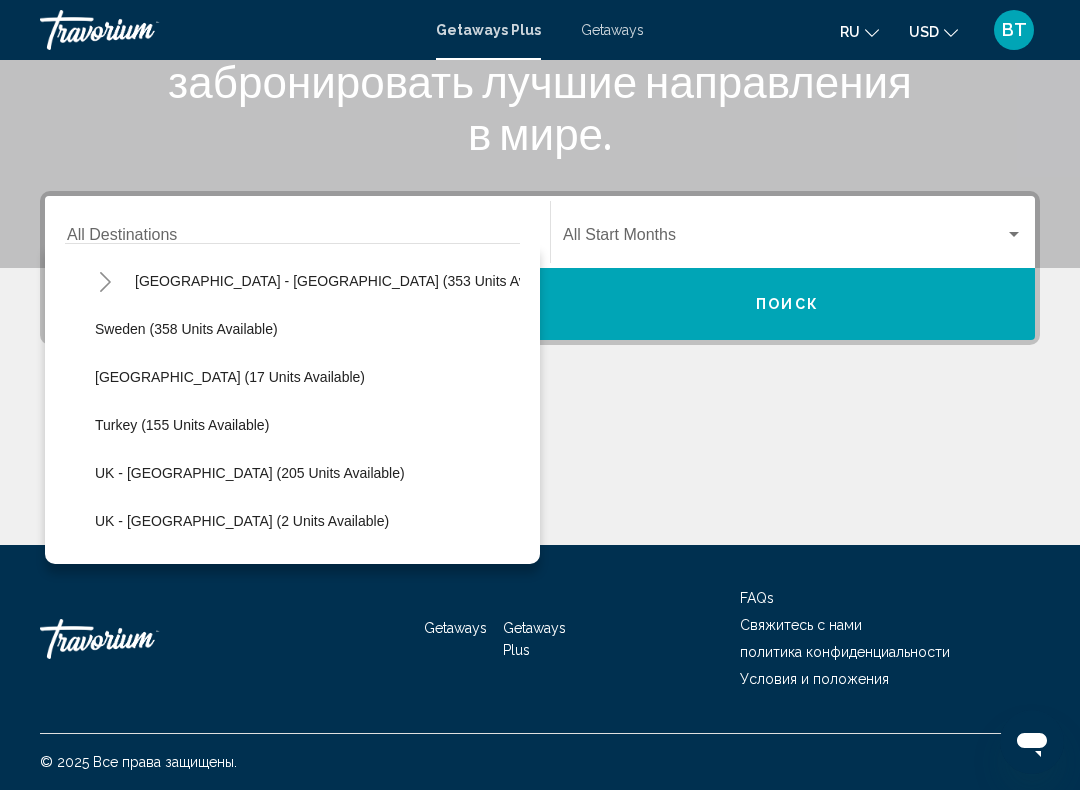 scroll, scrollTop: 815, scrollLeft: 0, axis: vertical 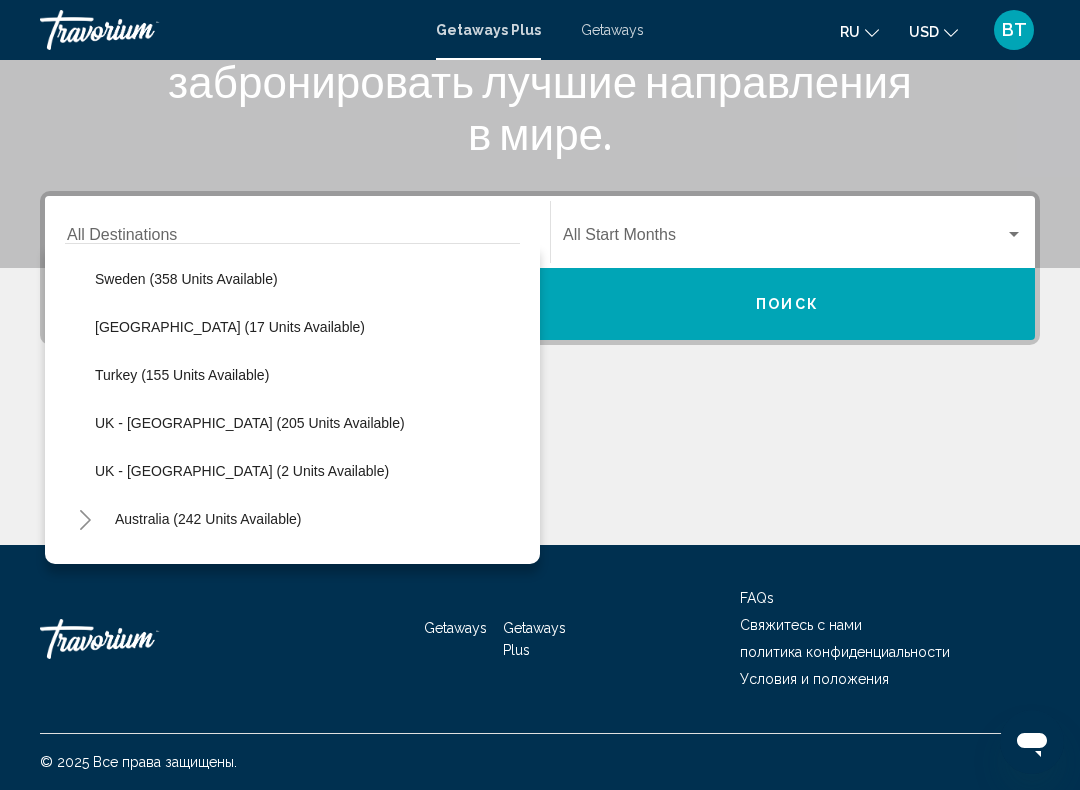 click on "Turkey (155 units available)" 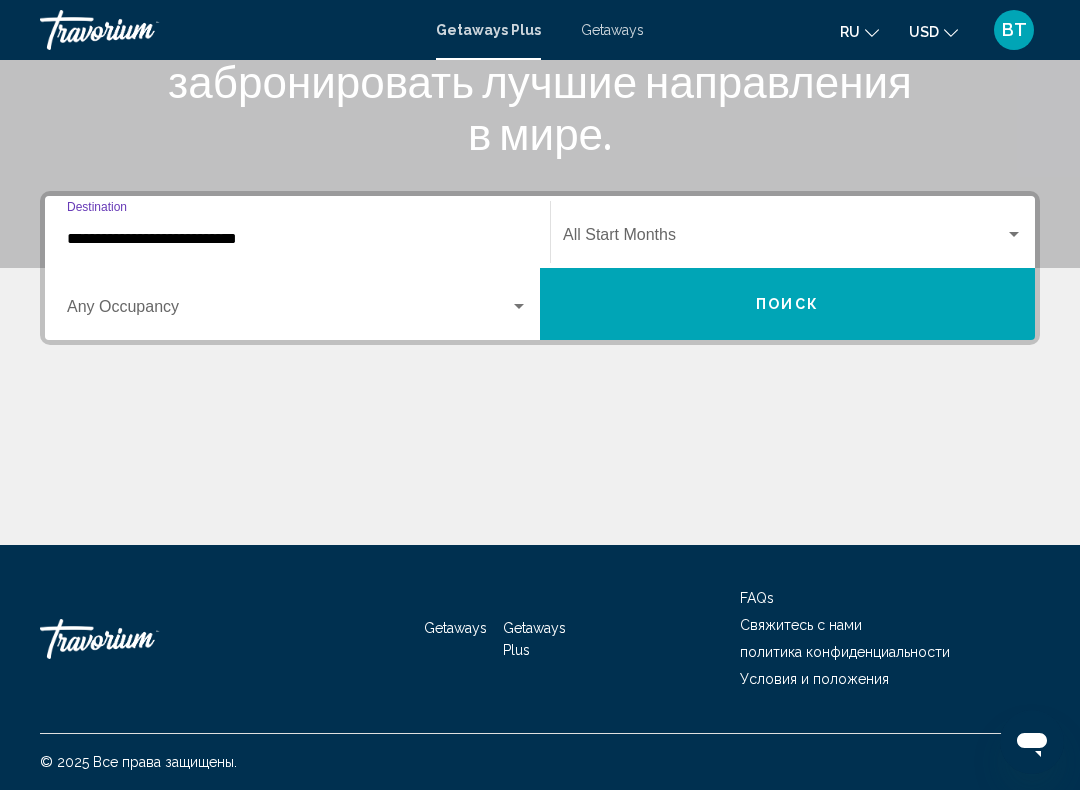 click on "Поиск" at bounding box center (787, 305) 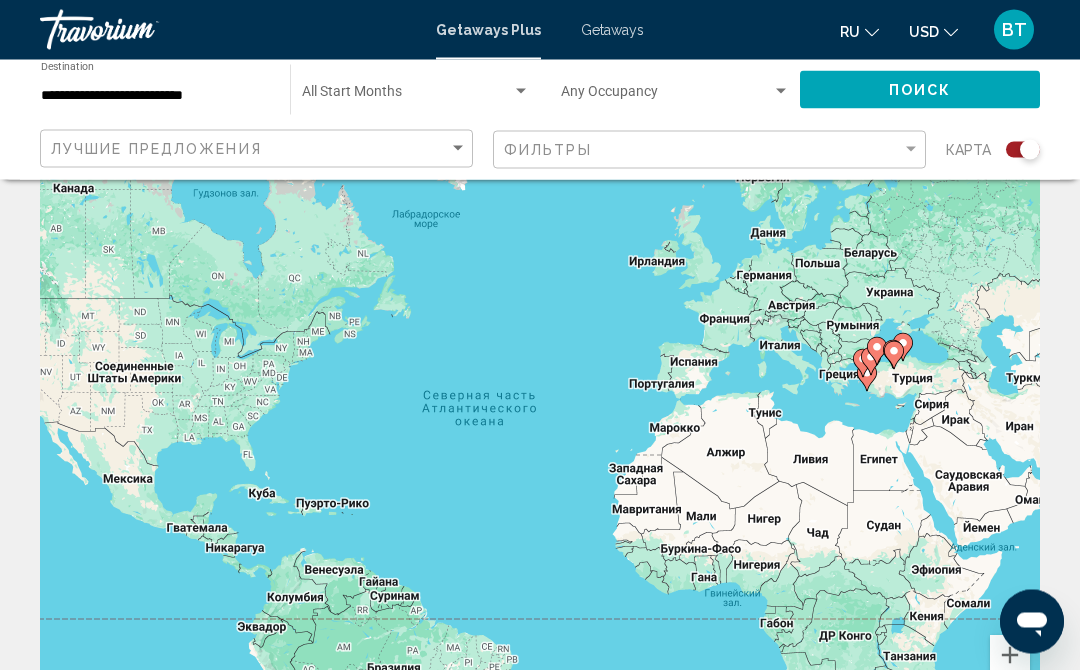scroll, scrollTop: 0, scrollLeft: 0, axis: both 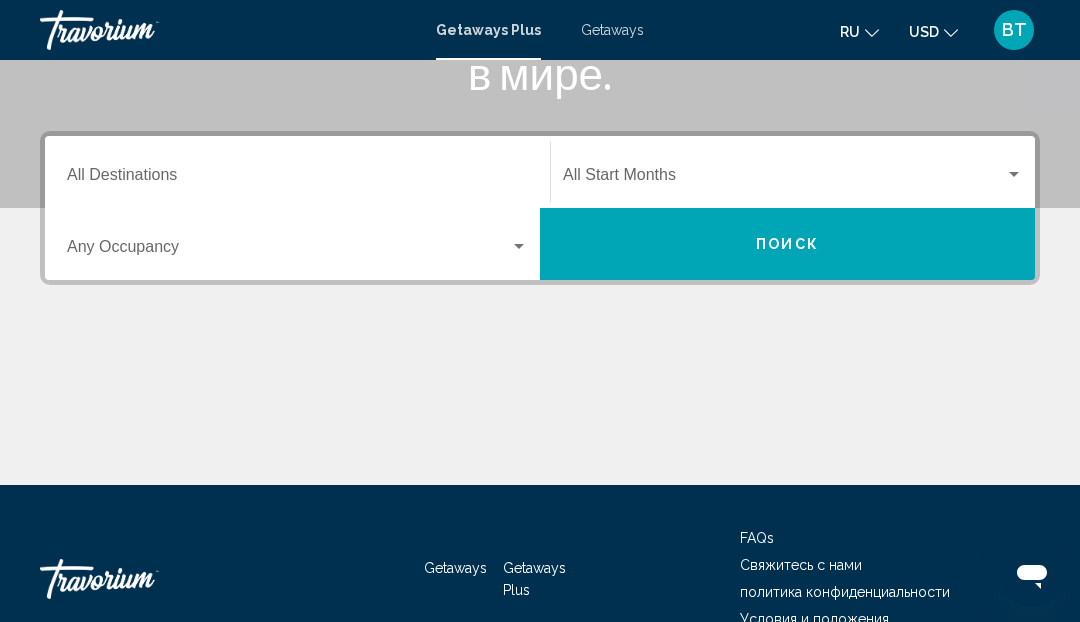 click on "Destination All Destinations" at bounding box center [297, 179] 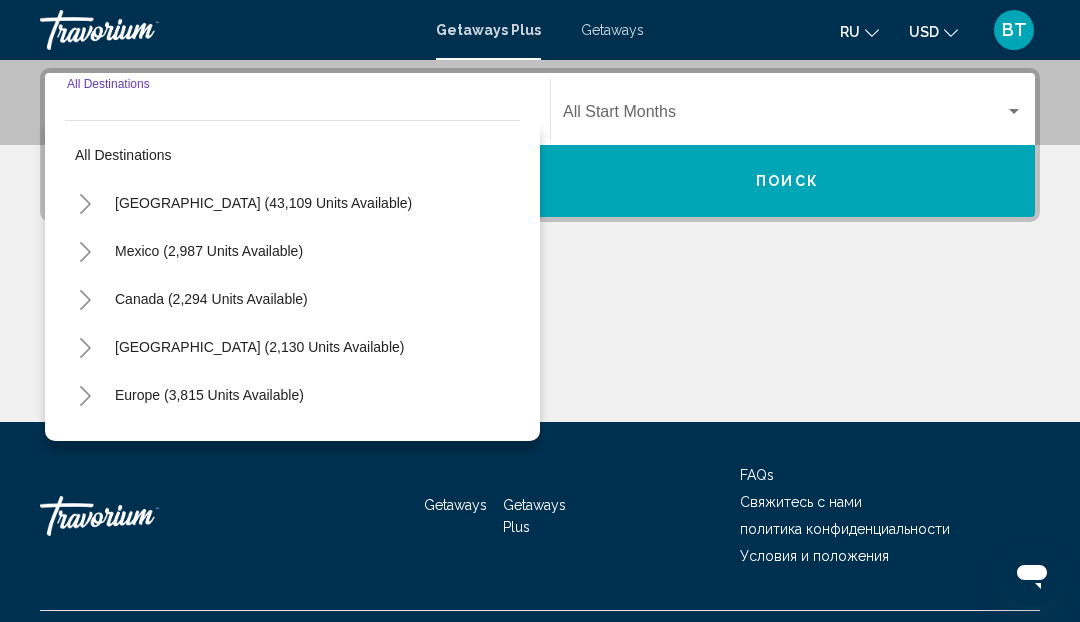 scroll, scrollTop: 458, scrollLeft: 0, axis: vertical 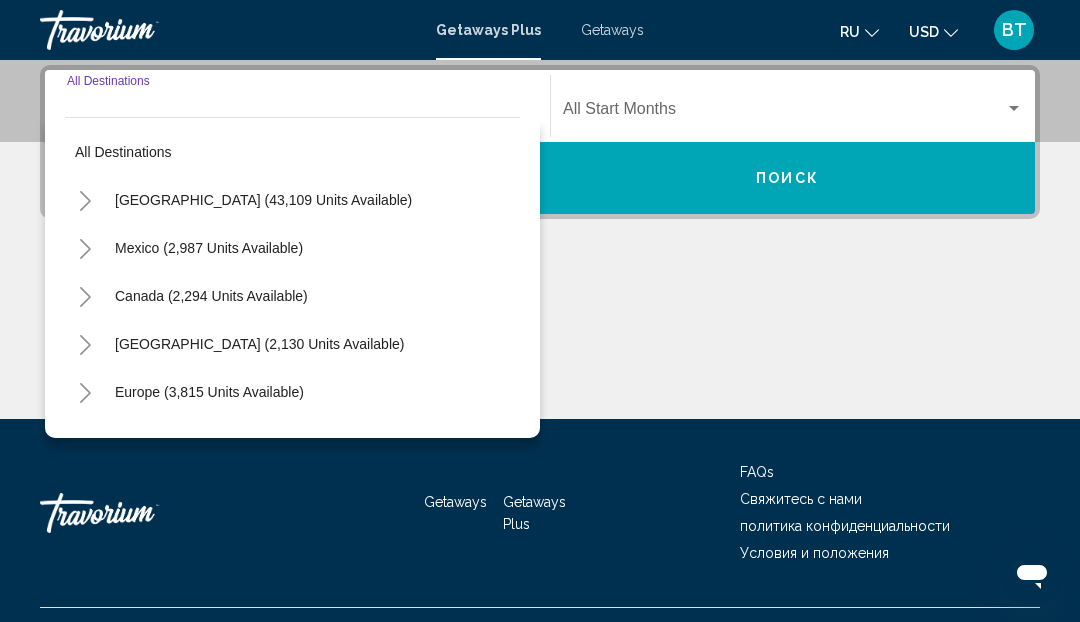 click 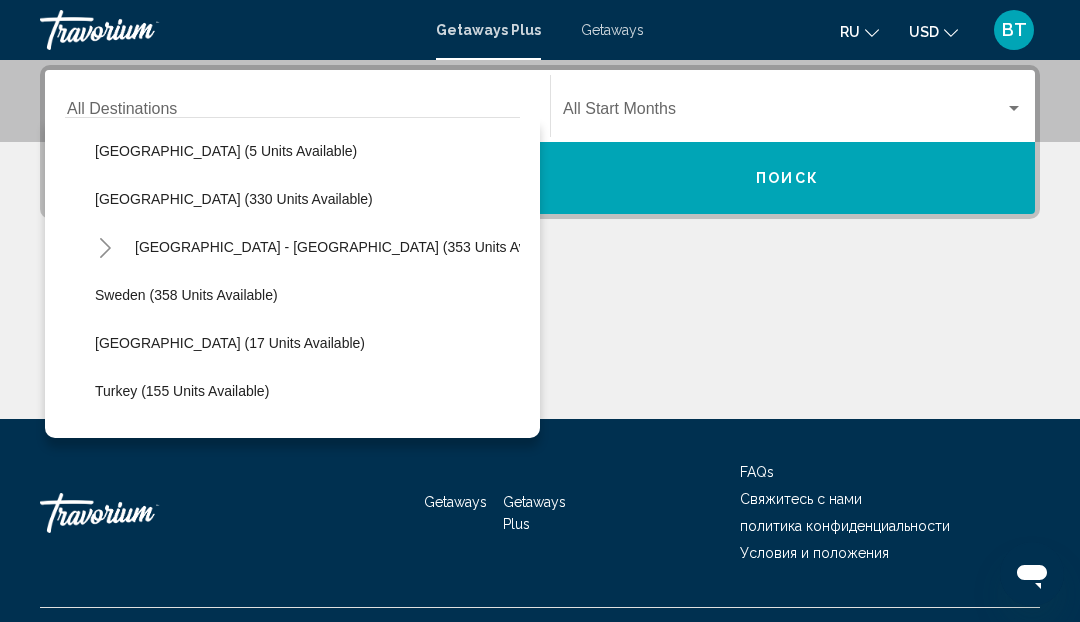 scroll, scrollTop: 687, scrollLeft: 0, axis: vertical 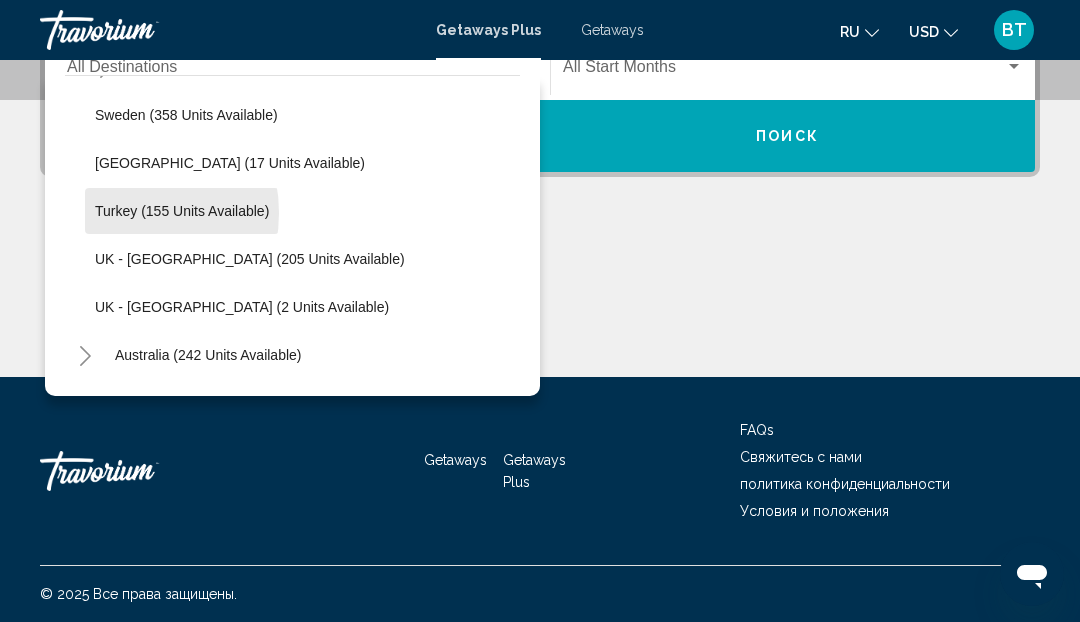 click on "Turkey (155 units available)" 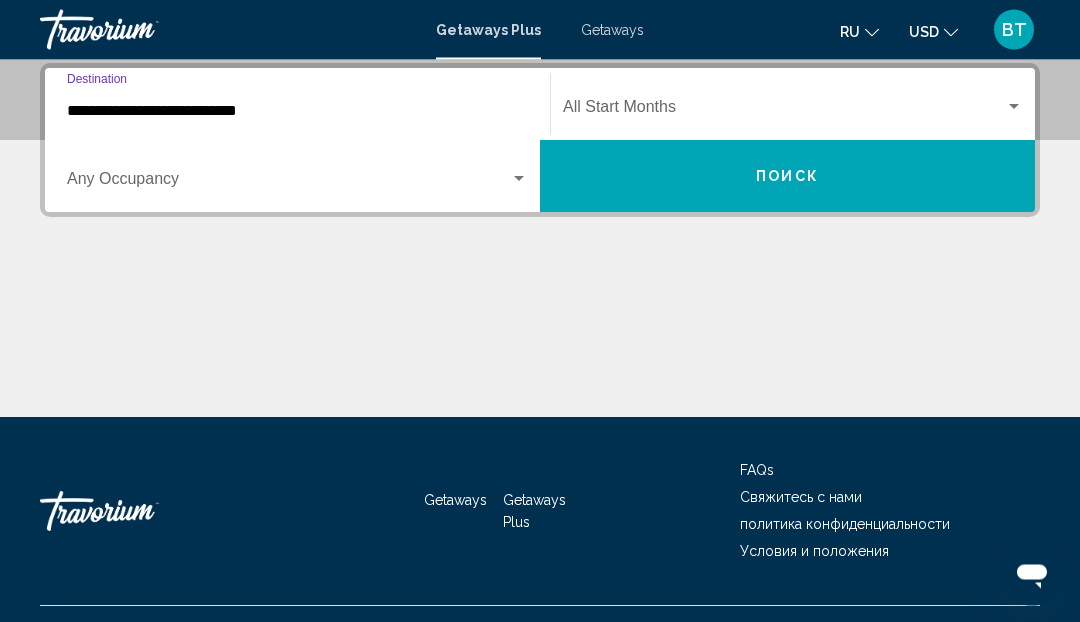 scroll, scrollTop: 458, scrollLeft: 0, axis: vertical 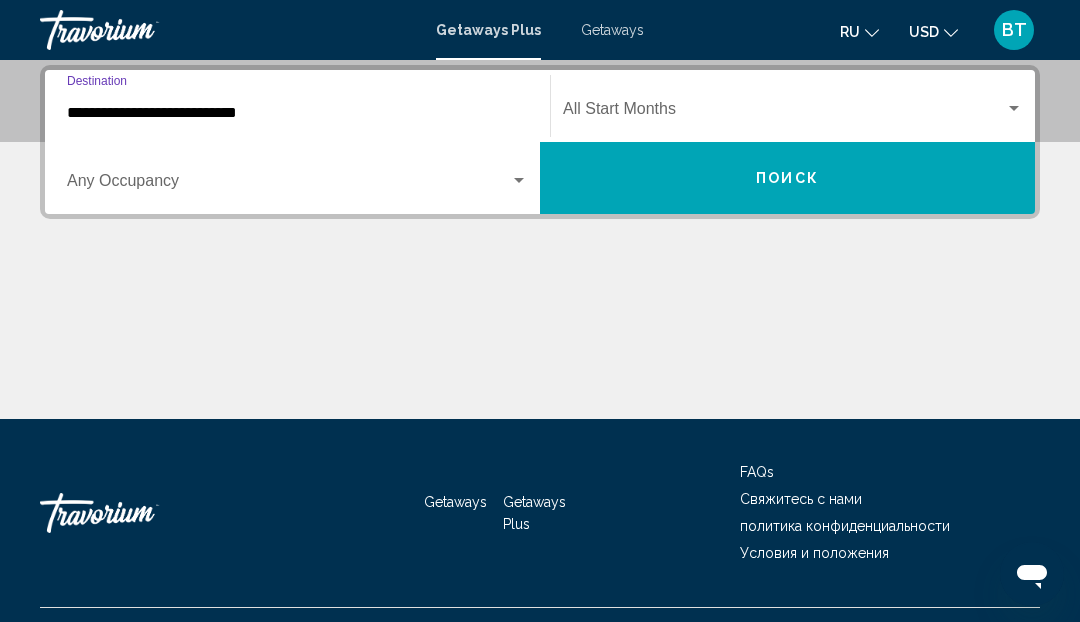 click on "Поиск" at bounding box center [787, 178] 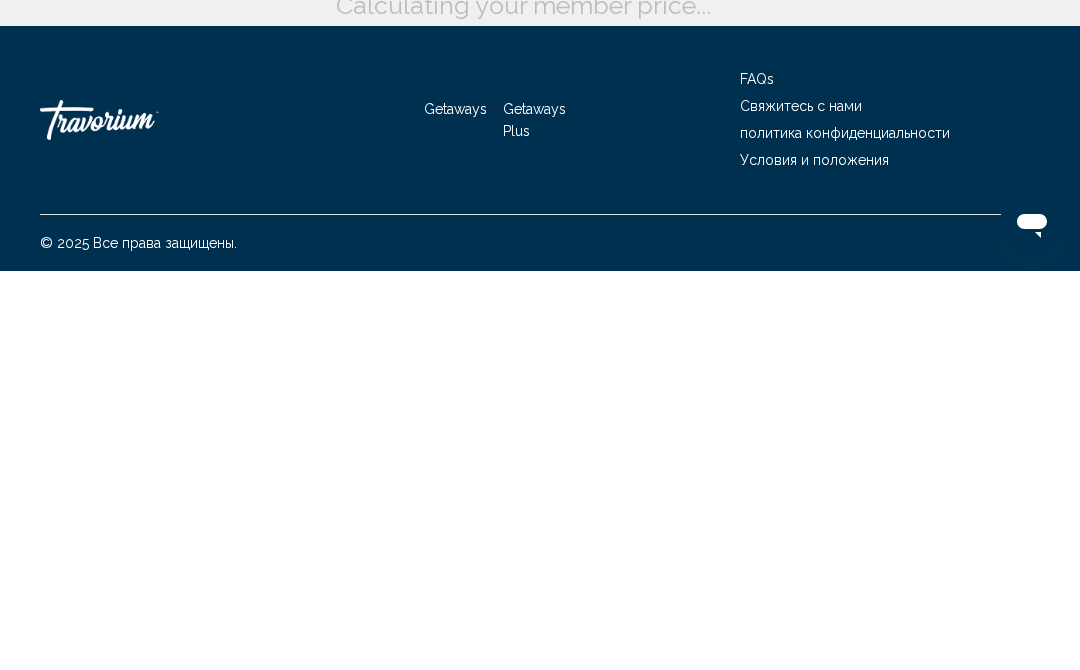 scroll, scrollTop: 0, scrollLeft: 0, axis: both 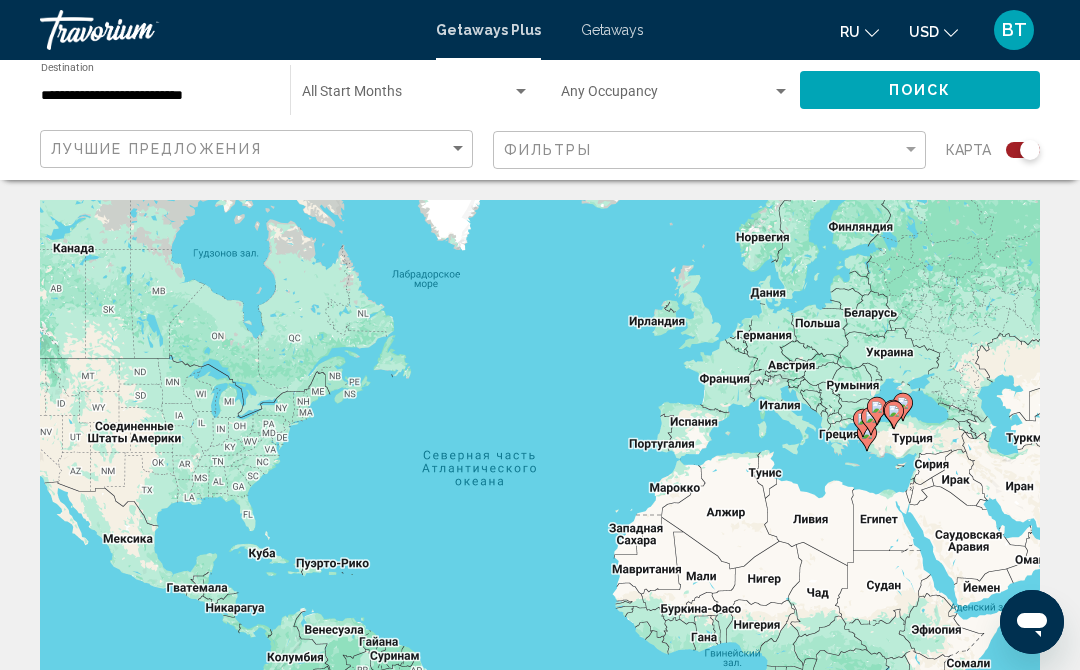 click at bounding box center [894, 415] 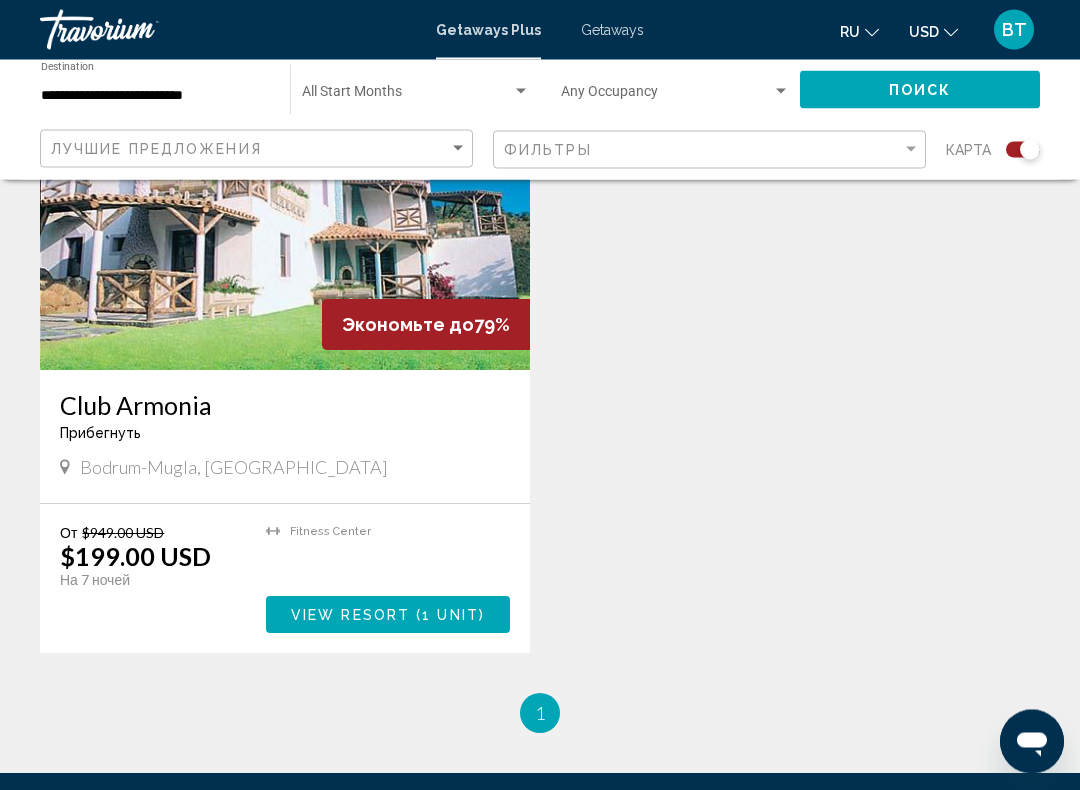 scroll, scrollTop: 2776, scrollLeft: 0, axis: vertical 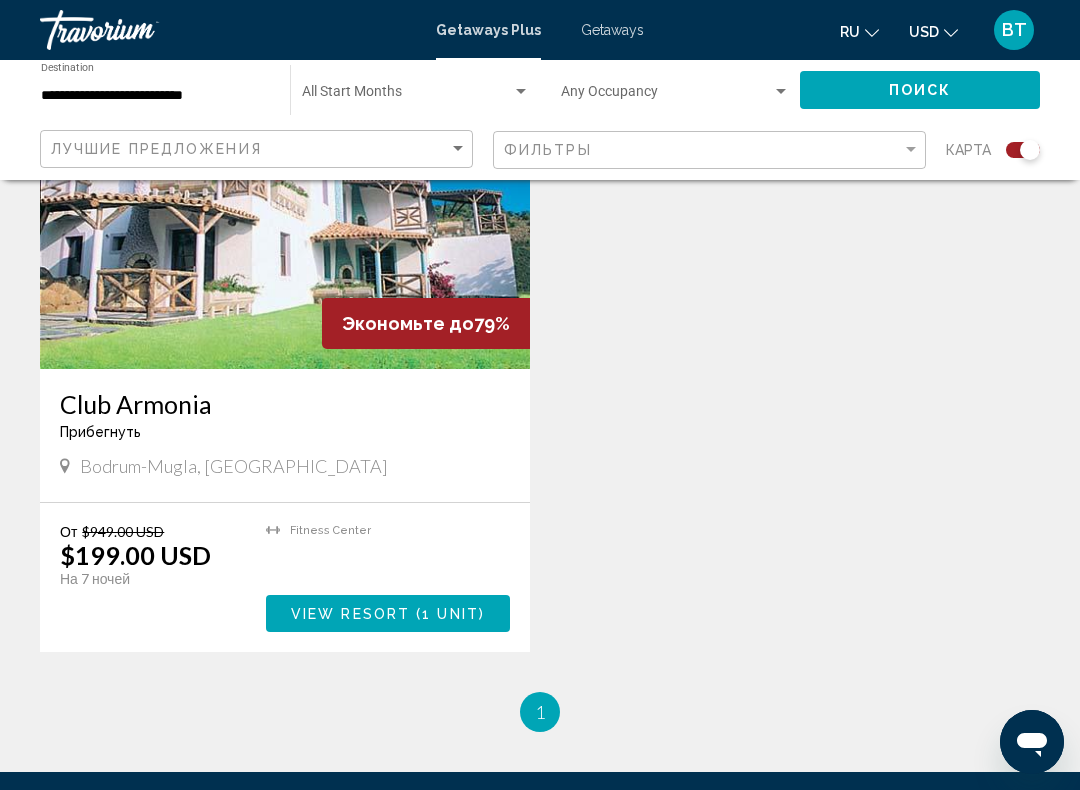 click at bounding box center (285, 209) 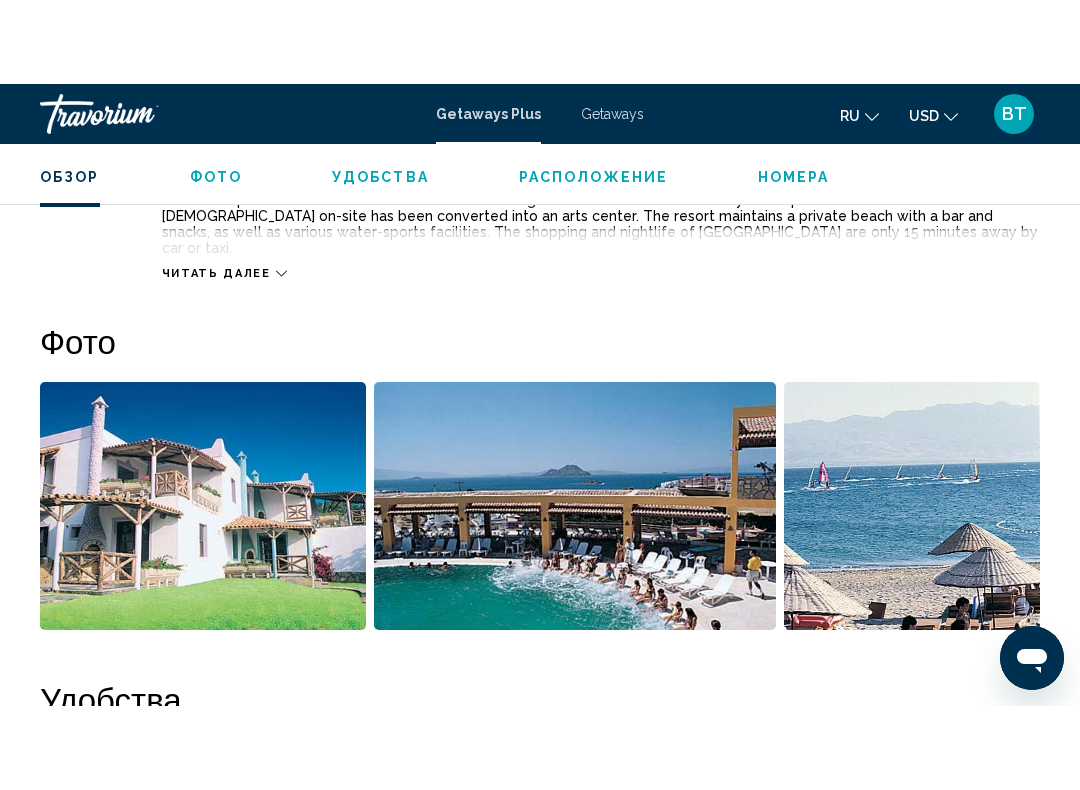 scroll, scrollTop: 1152, scrollLeft: 0, axis: vertical 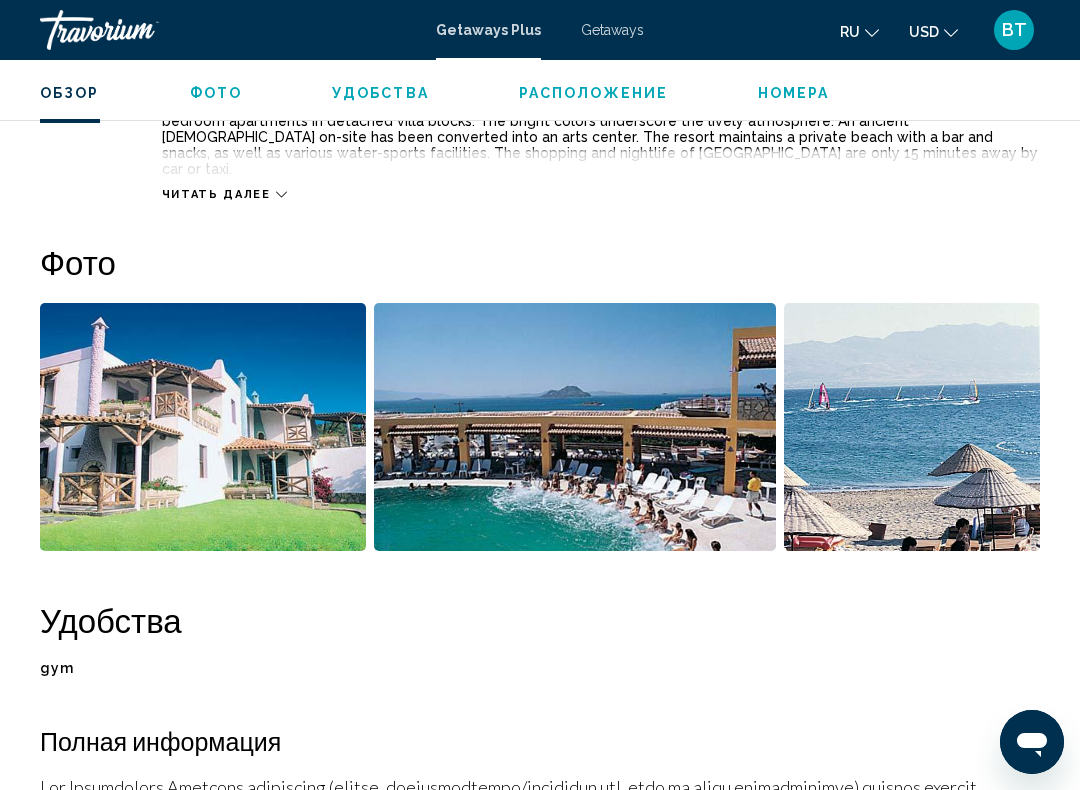 click at bounding box center [203, 427] 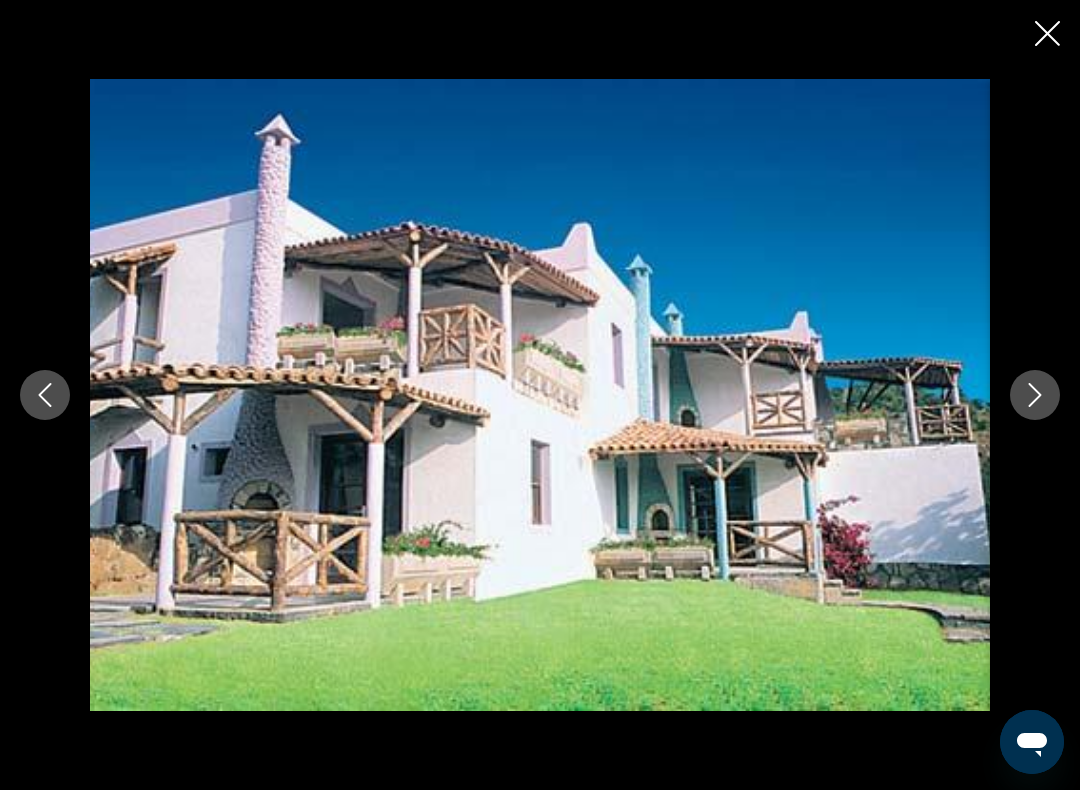 click 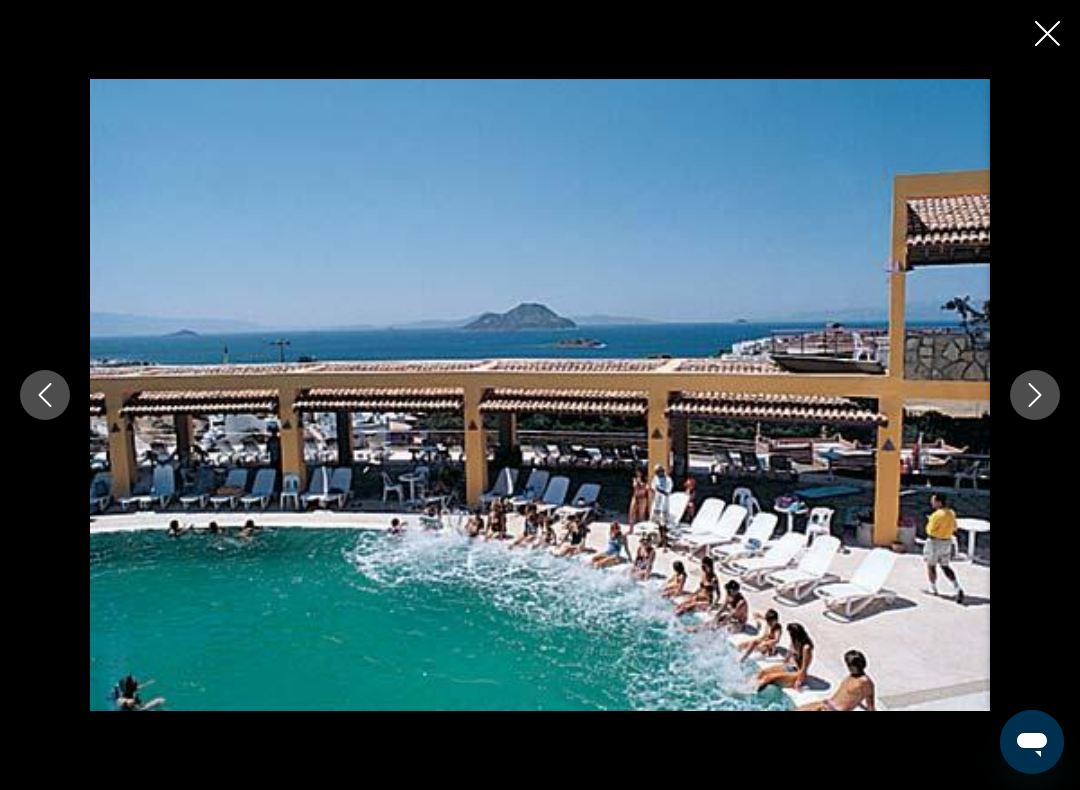 click 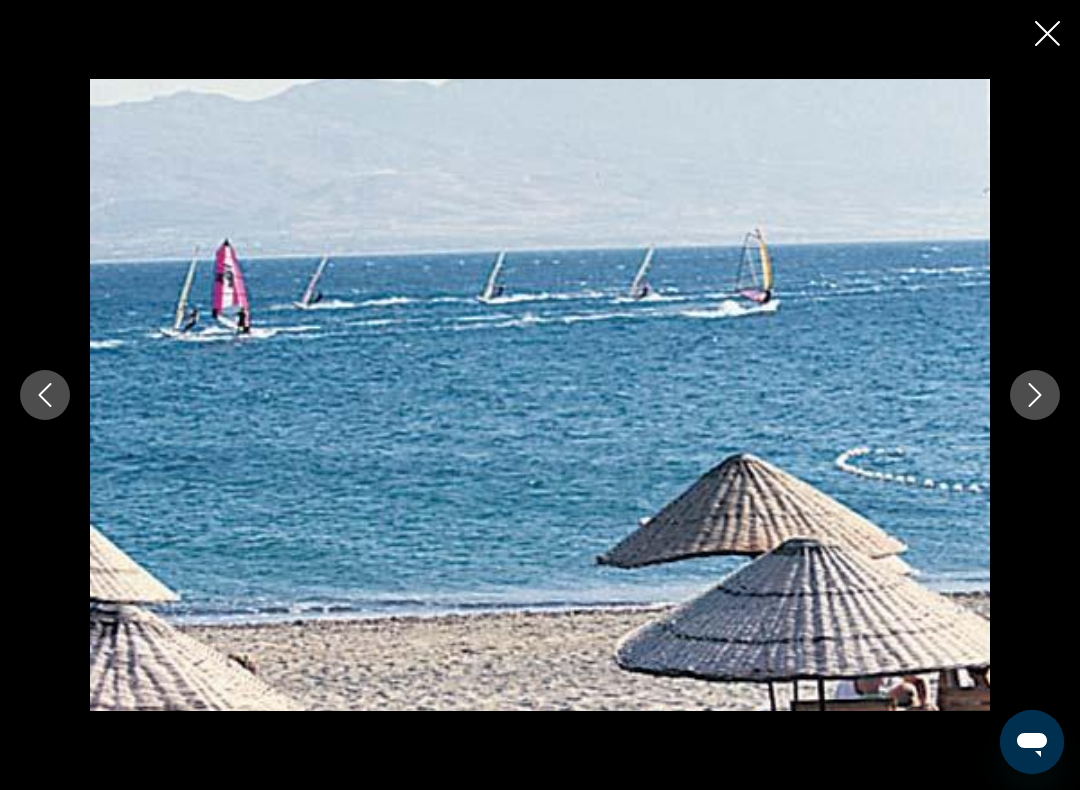 click 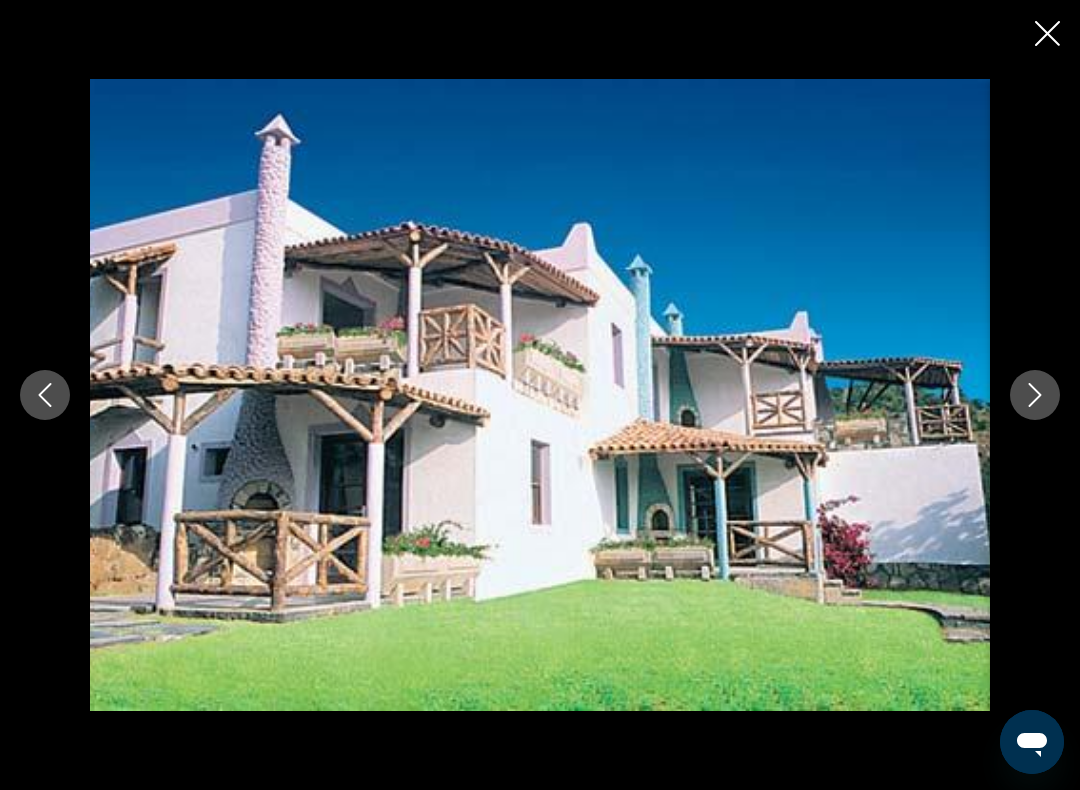click 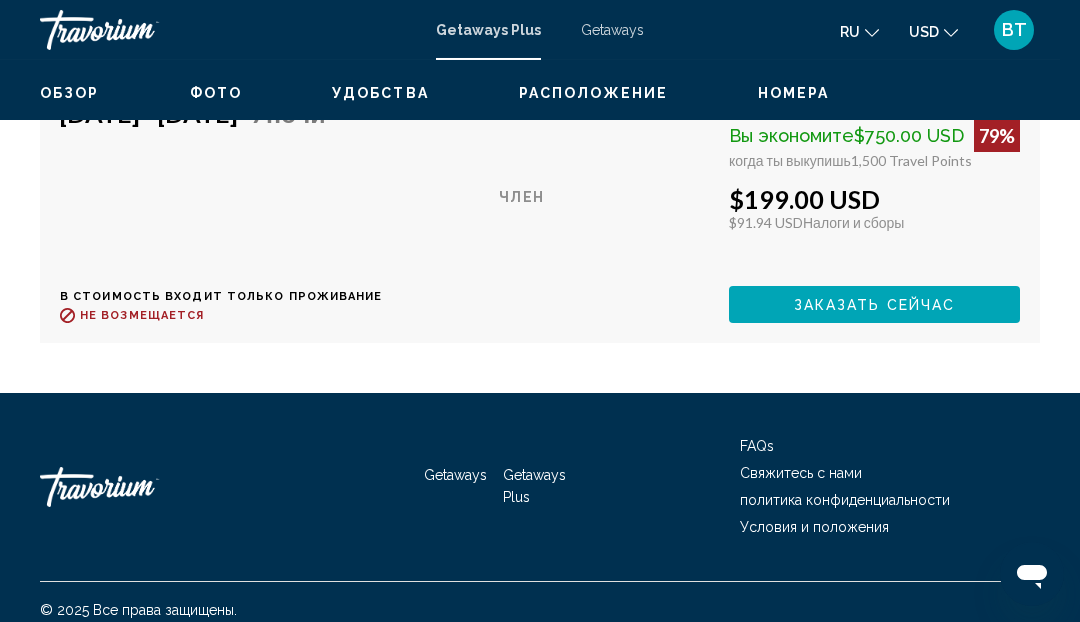 scroll, scrollTop: 3442, scrollLeft: 0, axis: vertical 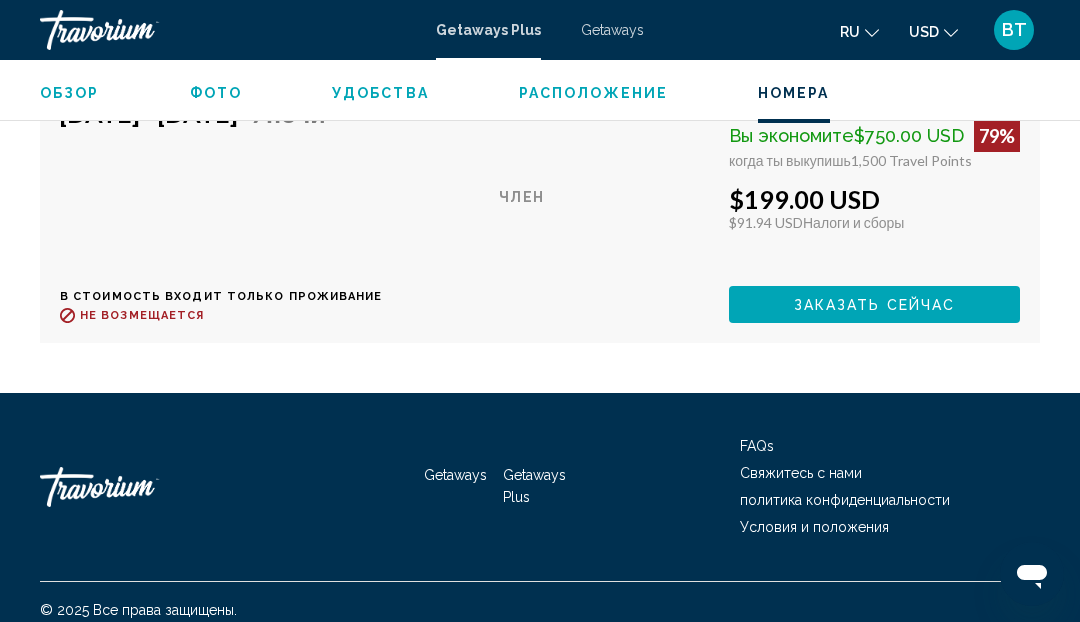 click on "Заказать сейчас" at bounding box center [875, 305] 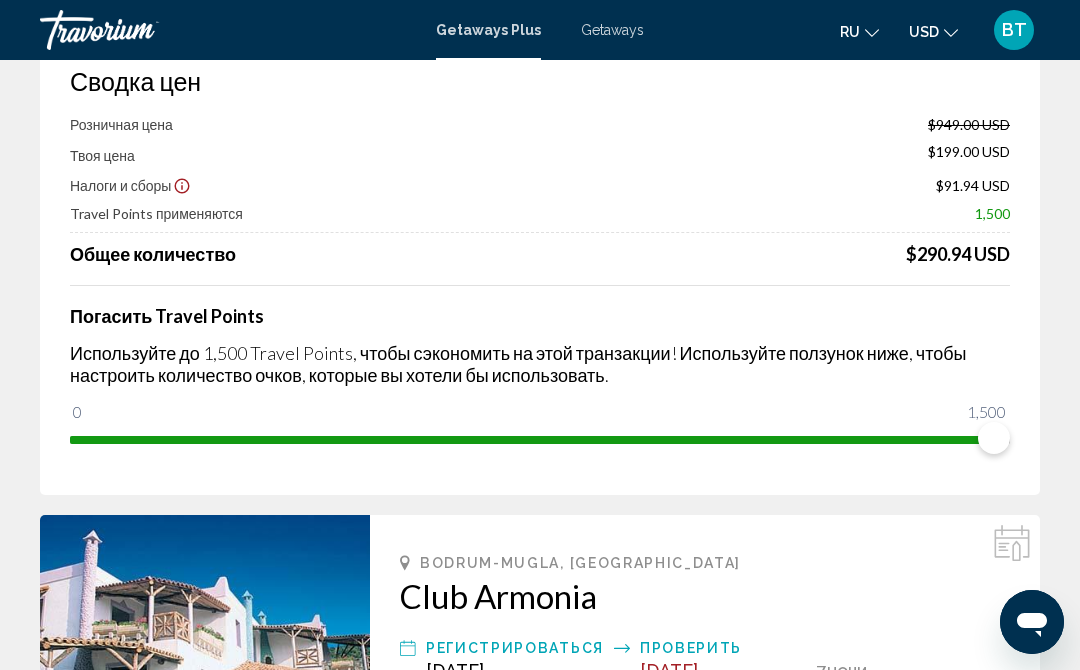 scroll, scrollTop: 0, scrollLeft: 0, axis: both 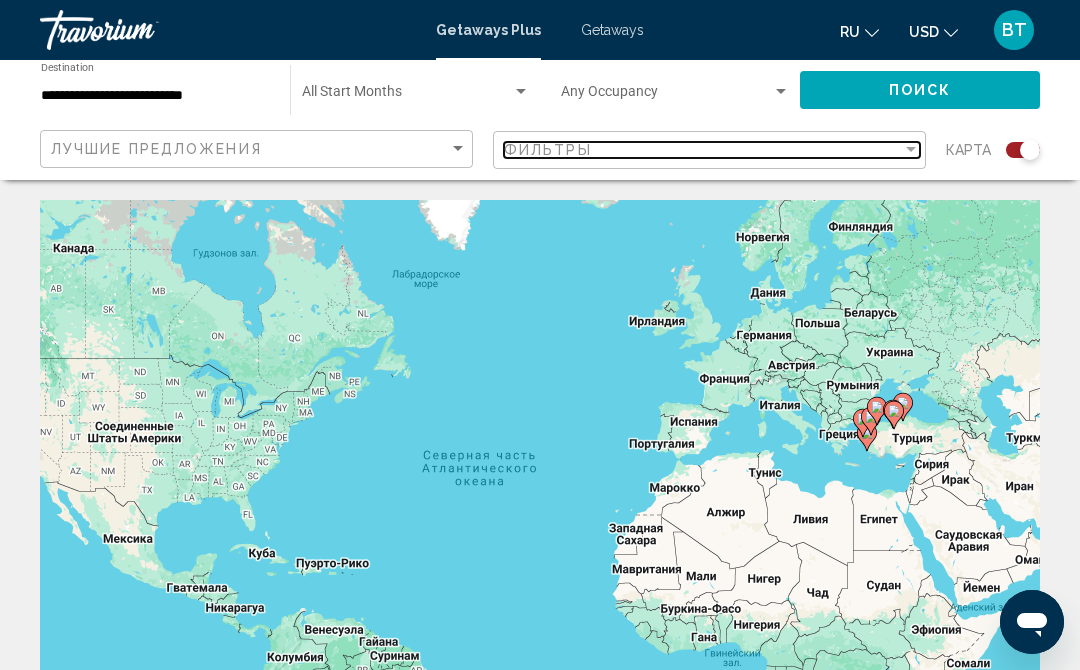 click on "Фильтры" at bounding box center [703, 150] 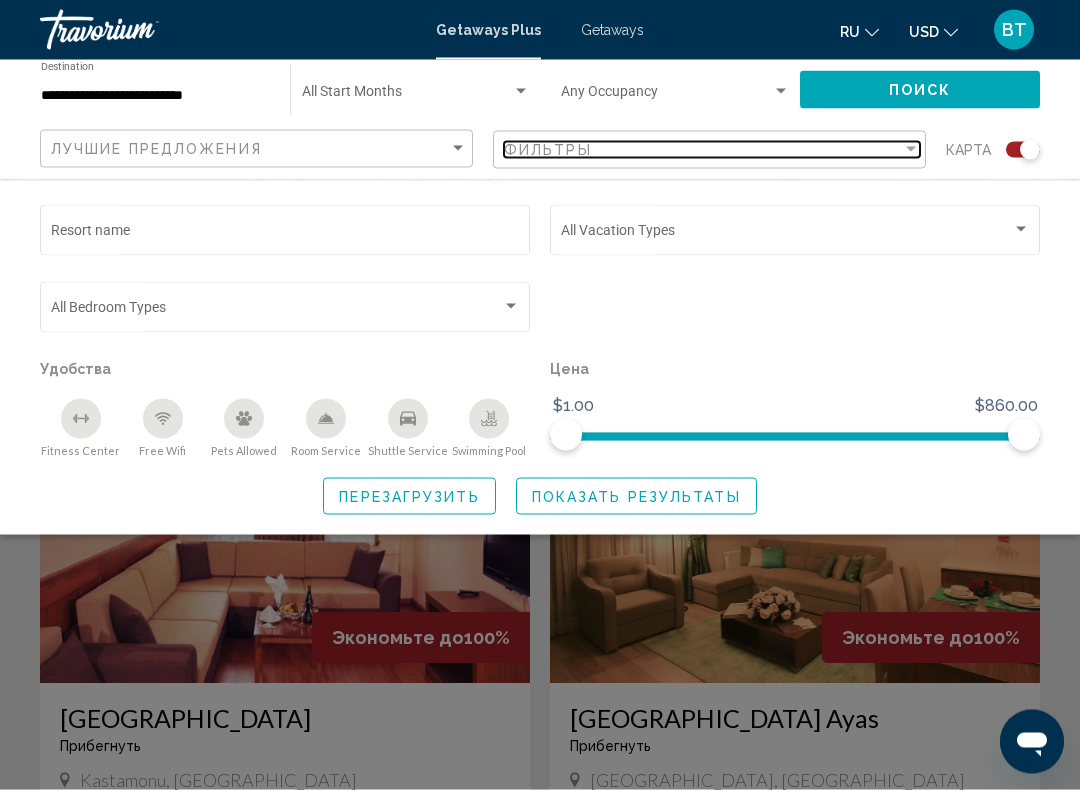 scroll, scrollTop: 527, scrollLeft: 0, axis: vertical 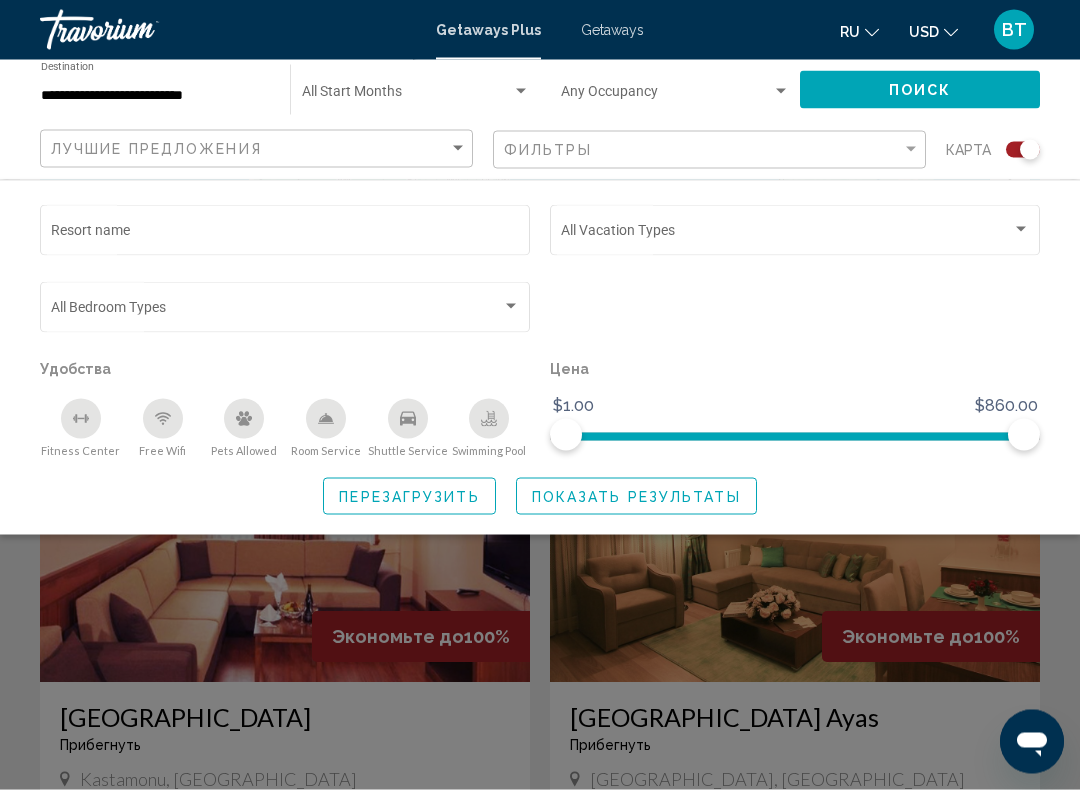 click on "Перезагрузить" 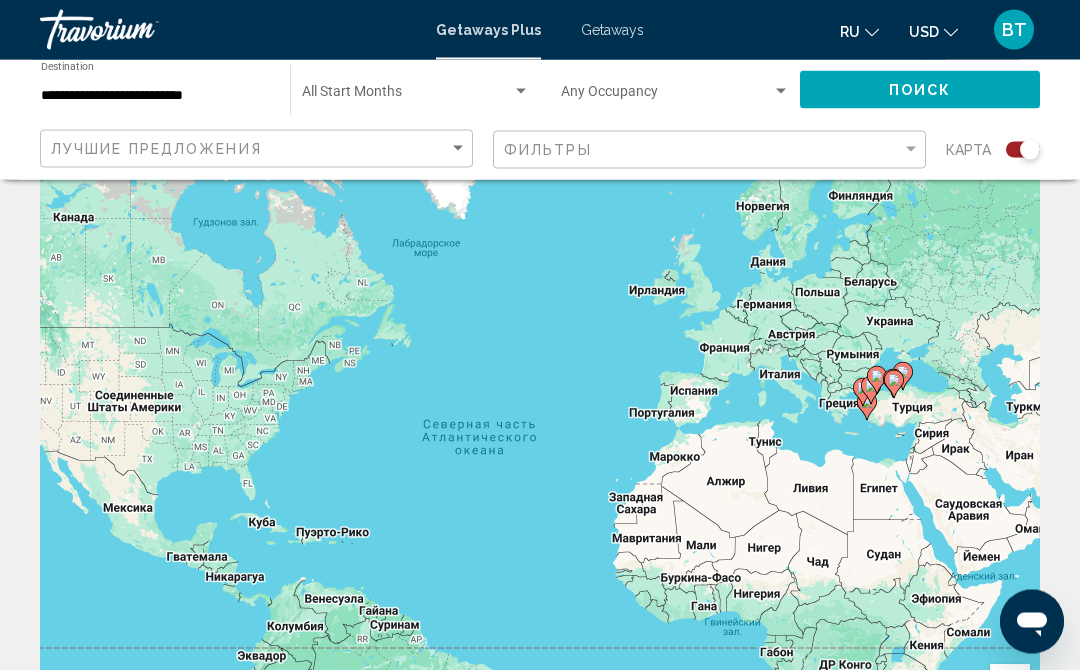 scroll, scrollTop: 31, scrollLeft: 0, axis: vertical 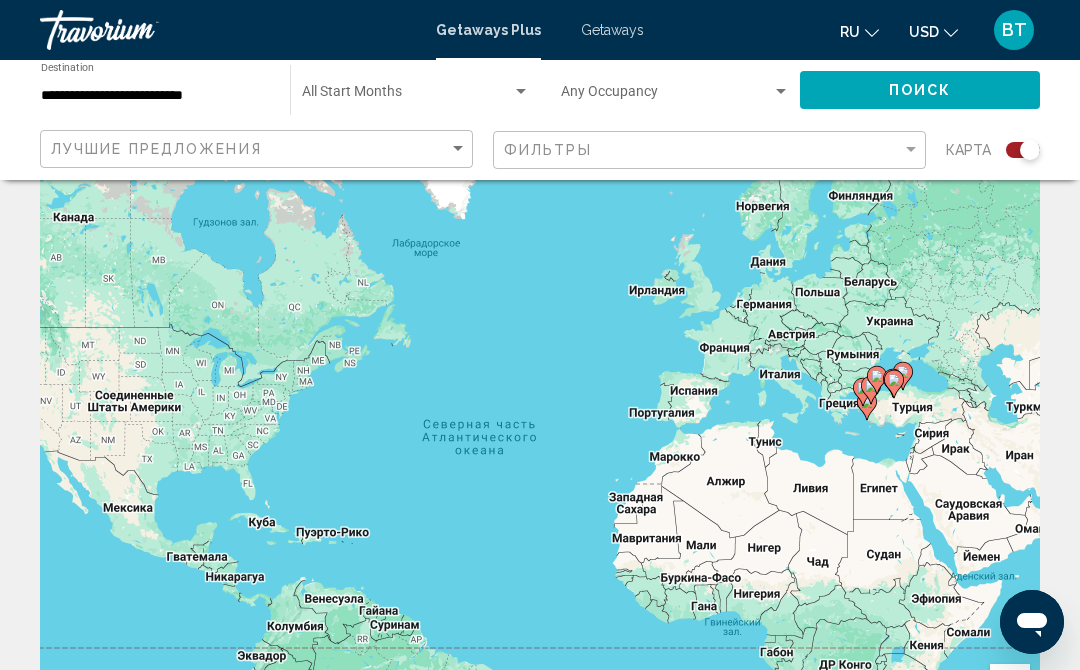click at bounding box center (416, 96) 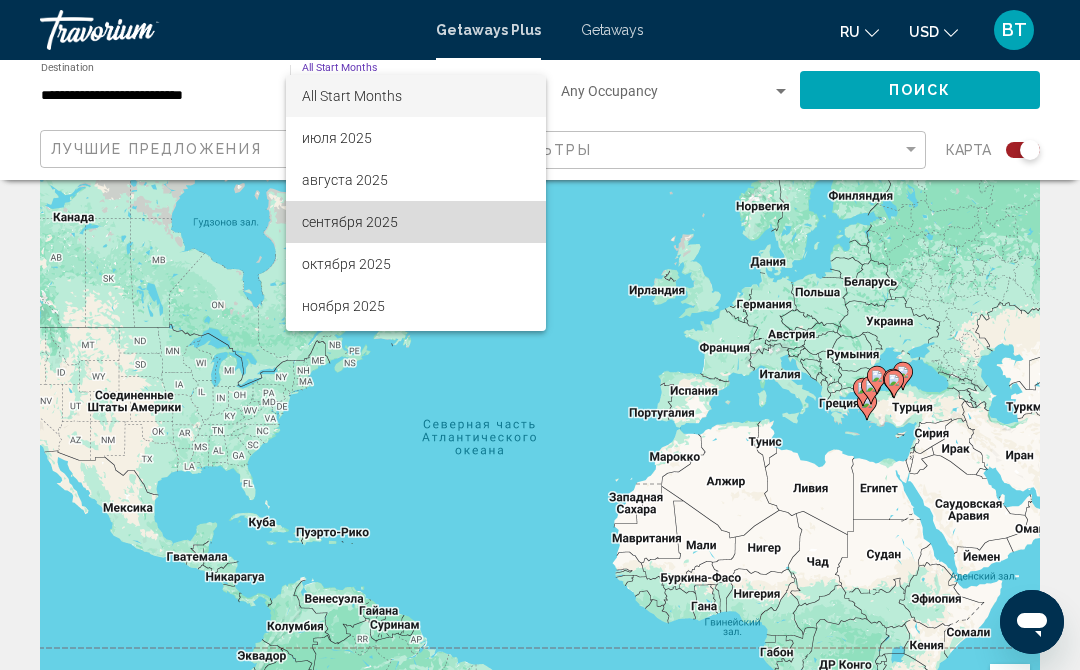 click on "сентября 2025" at bounding box center [416, 222] 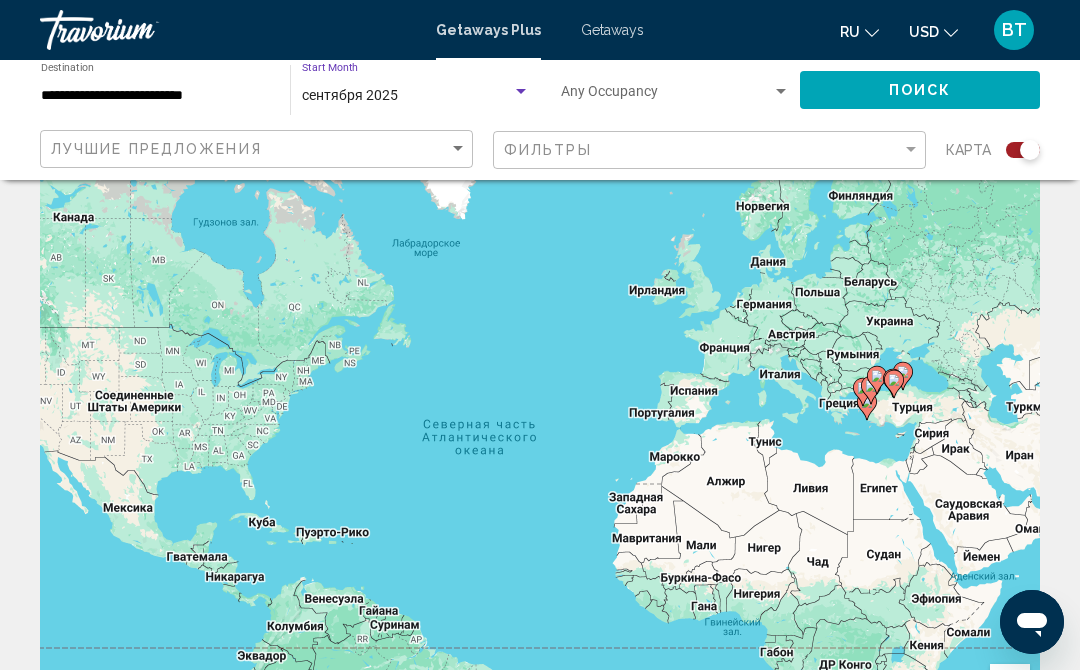 click at bounding box center [781, 92] 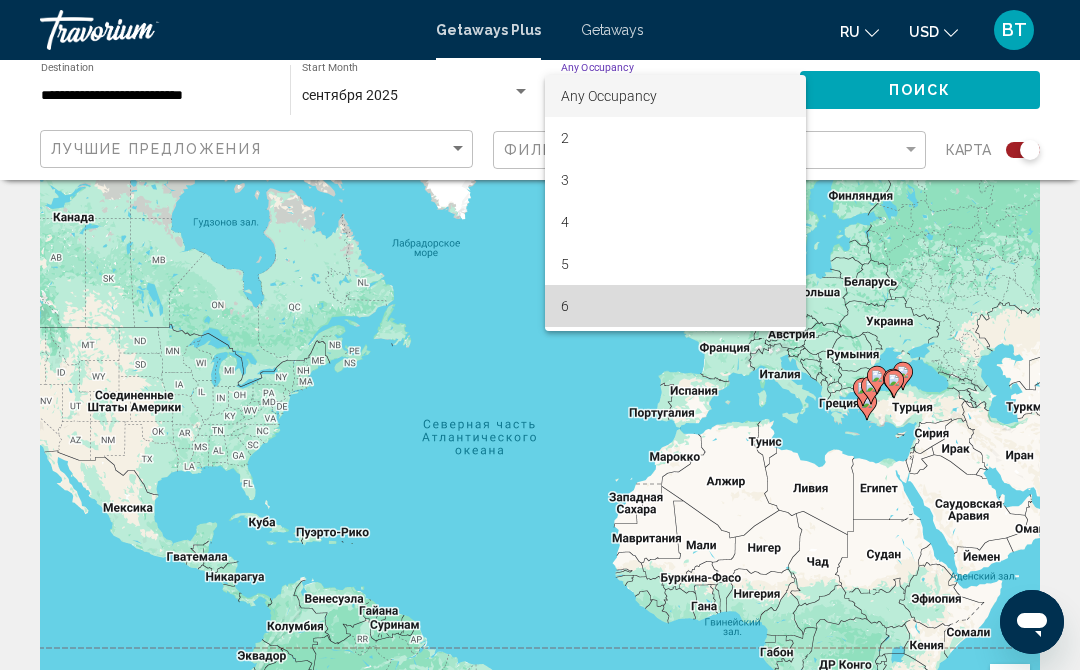 click on "6" at bounding box center [675, 306] 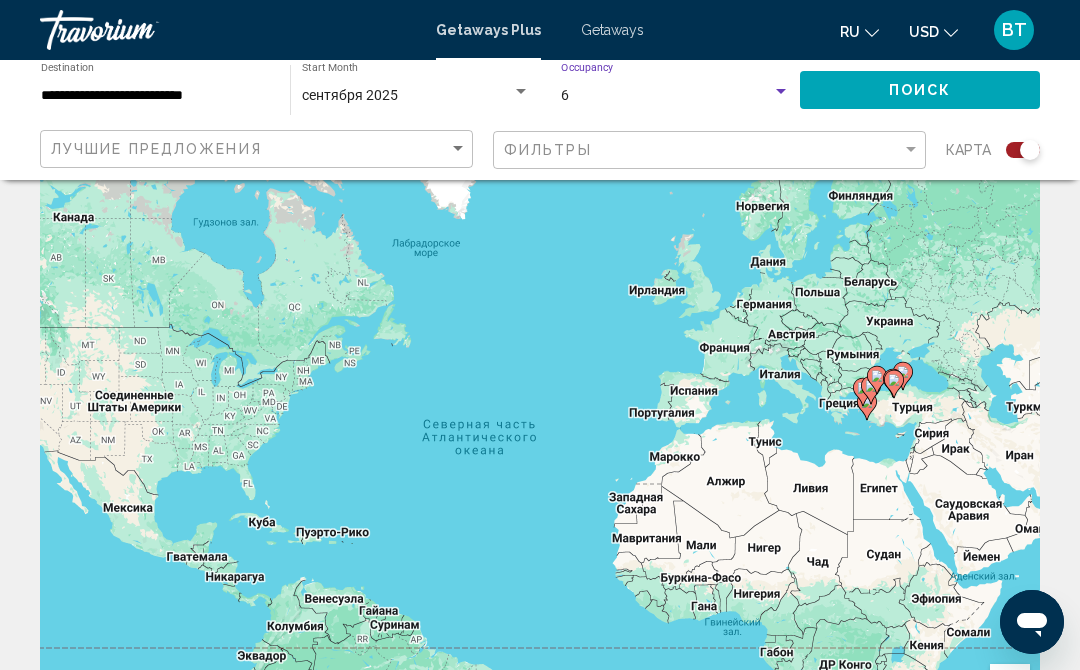 click on "Поиск" 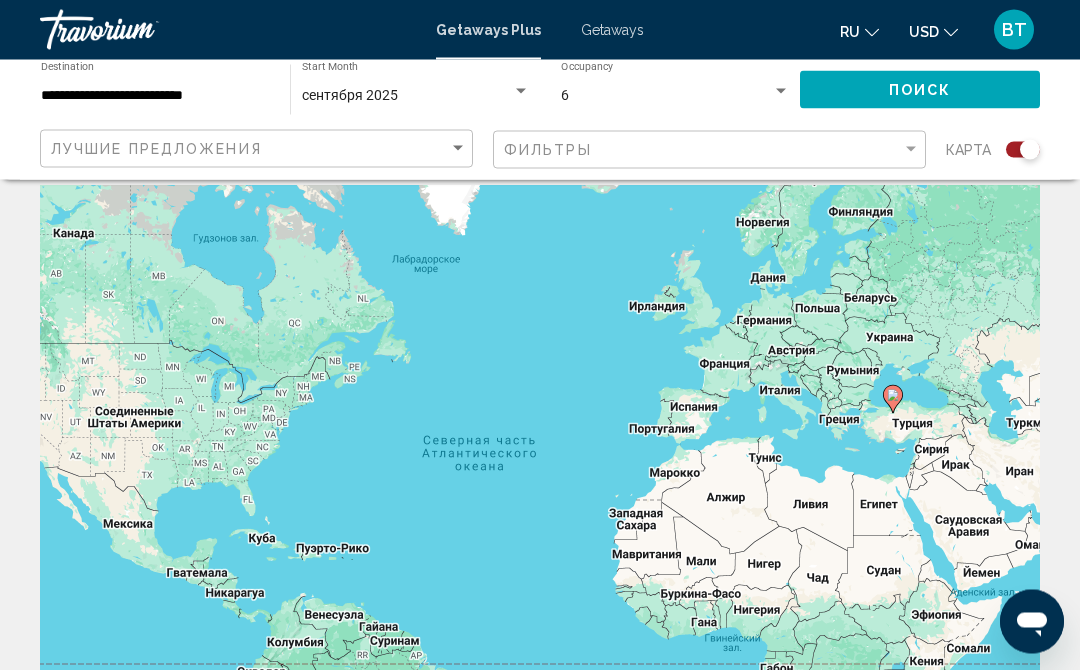 scroll, scrollTop: 0, scrollLeft: 0, axis: both 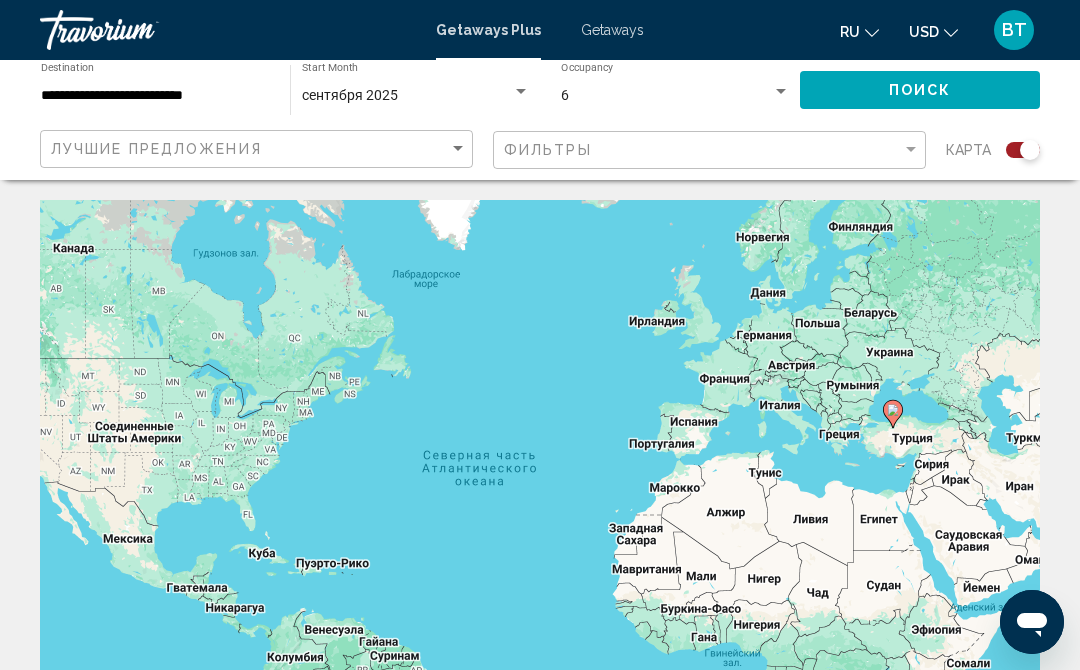 click at bounding box center [781, 92] 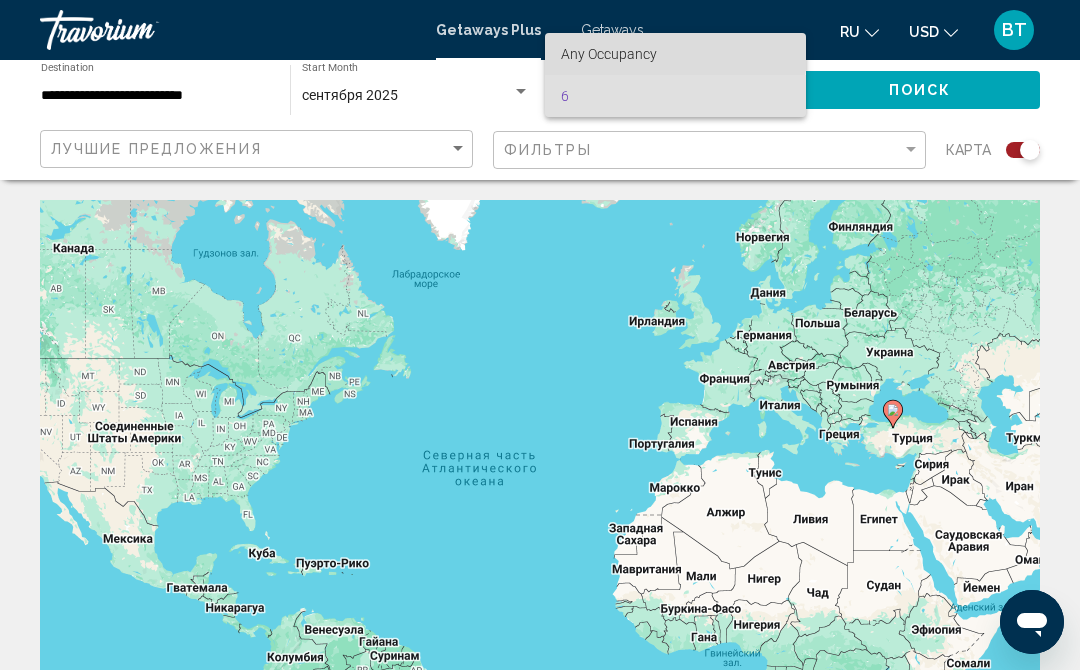 click on "Any Occupancy" at bounding box center [609, 54] 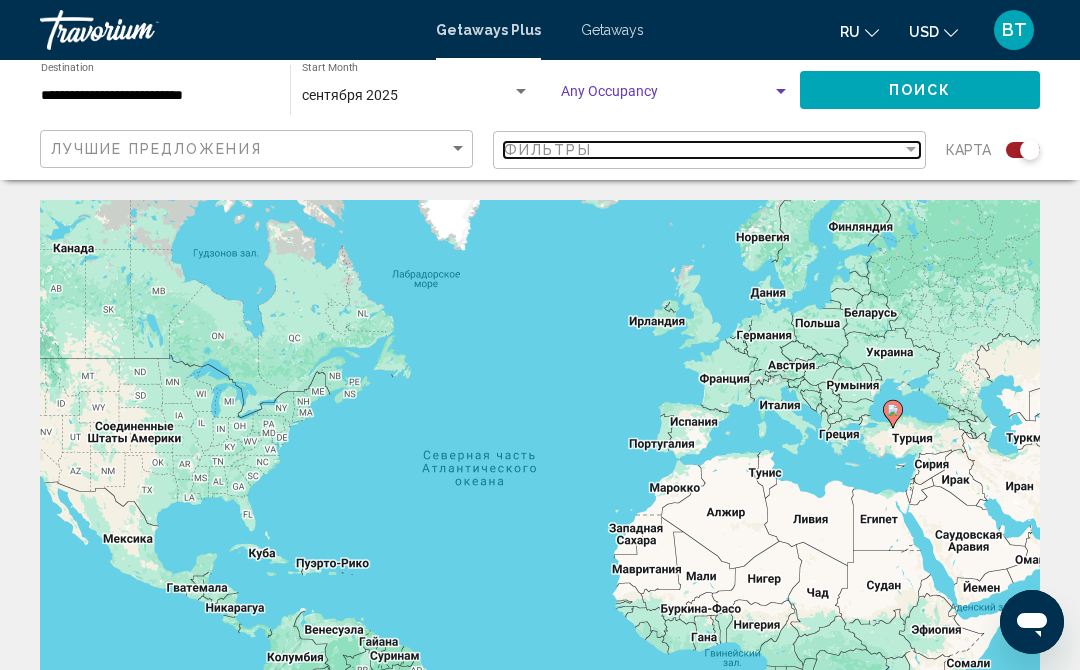 click at bounding box center (911, 149) 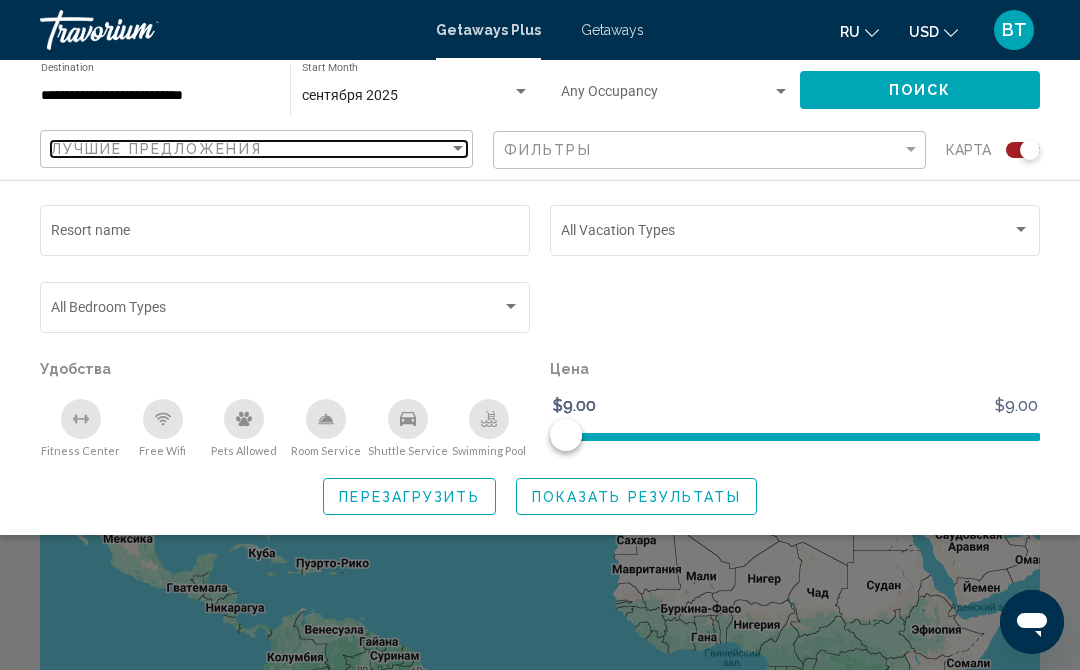 click at bounding box center [458, 149] 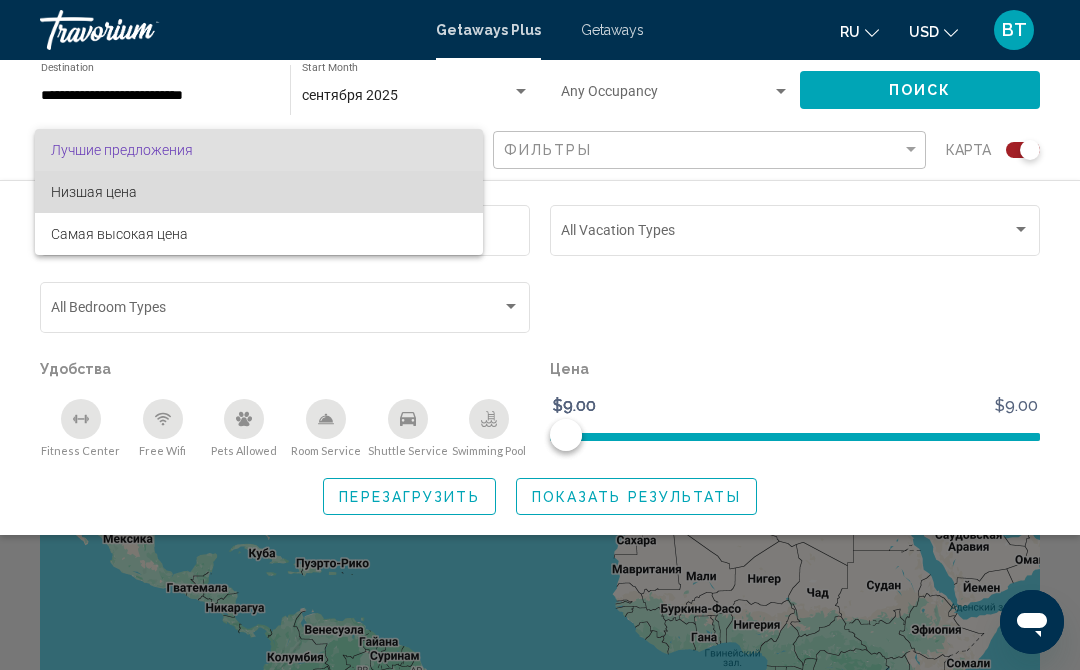 click on "Низшая цена" at bounding box center (94, 192) 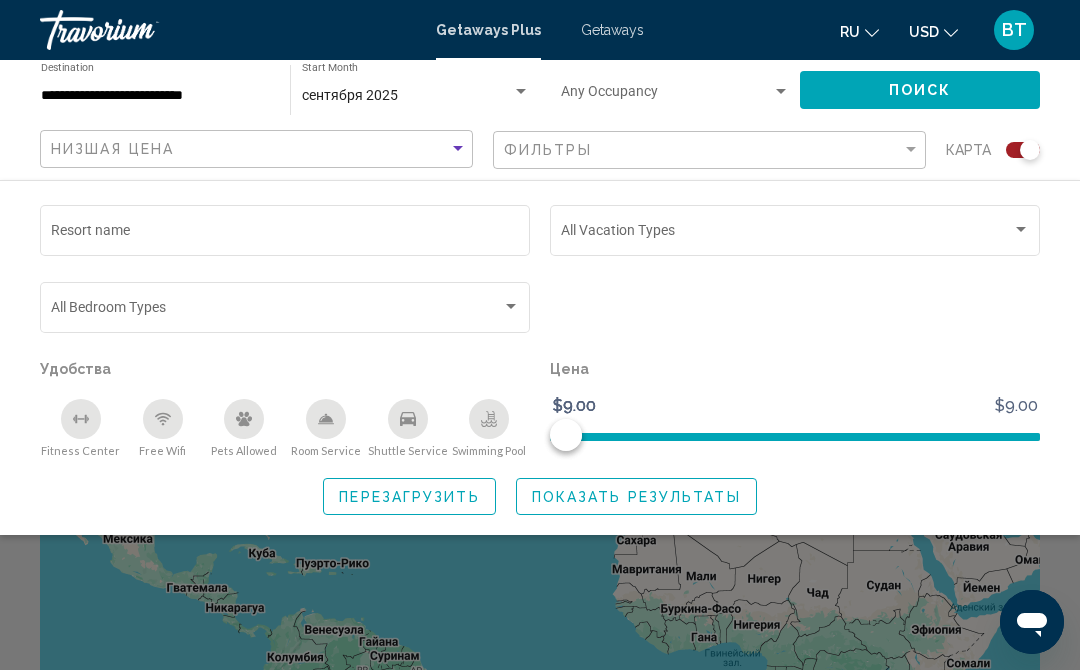 click at bounding box center (786, 234) 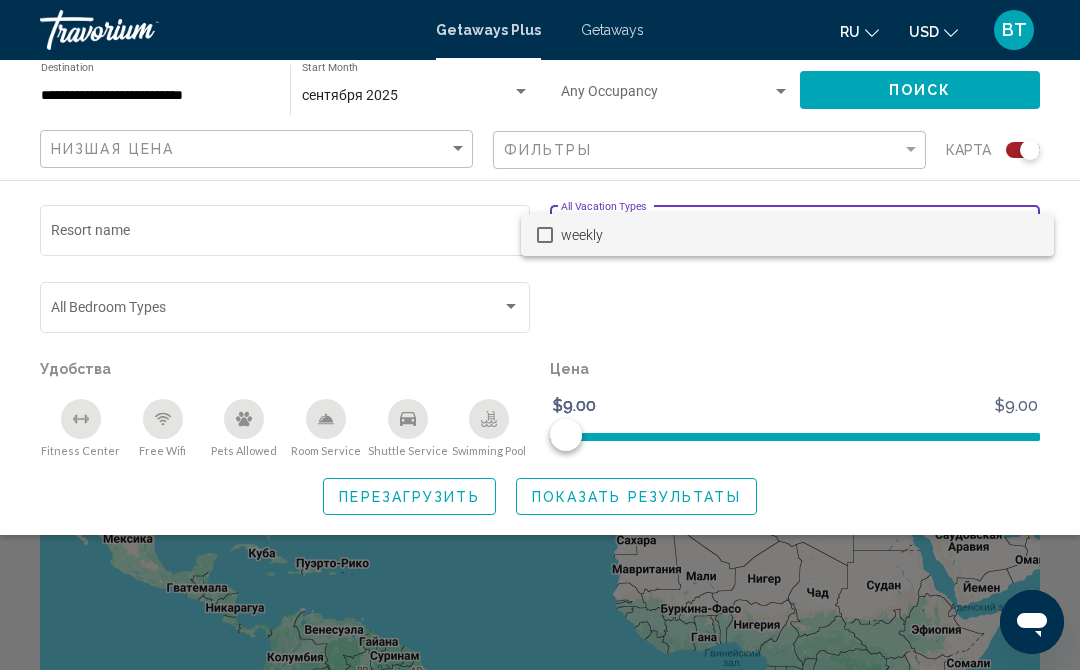 click at bounding box center [540, 335] 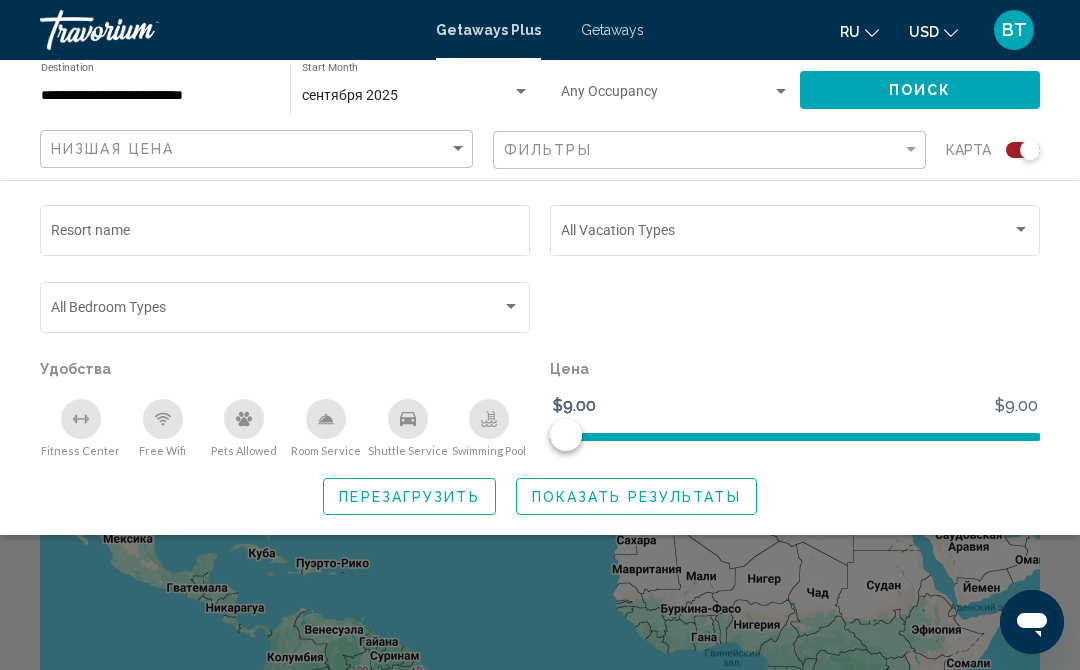 click at bounding box center (276, 311) 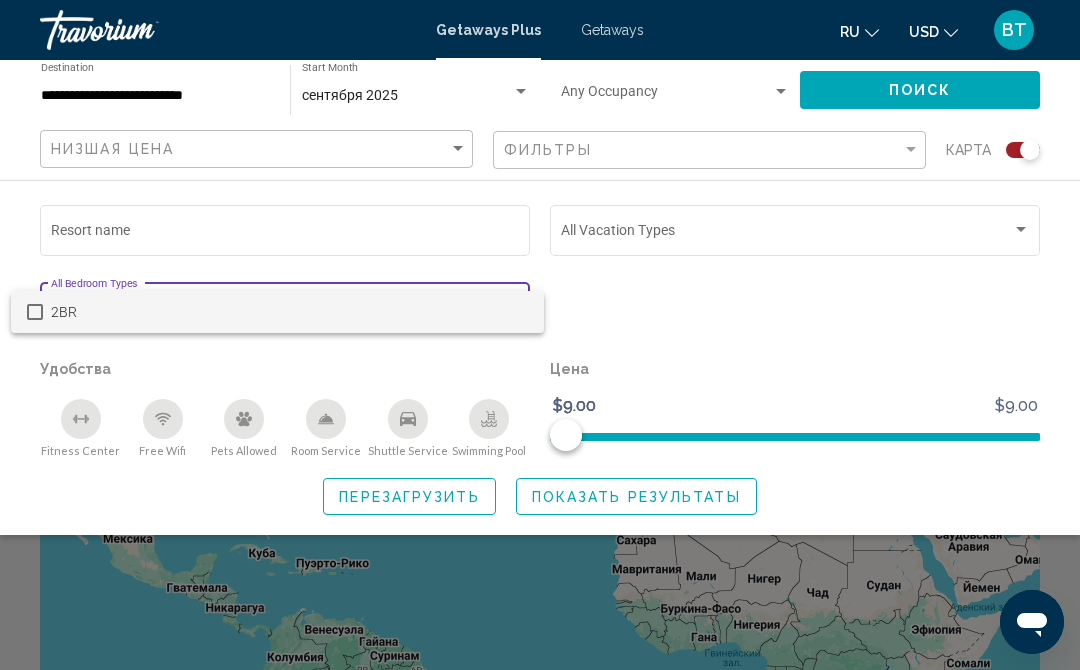 click at bounding box center [540, 335] 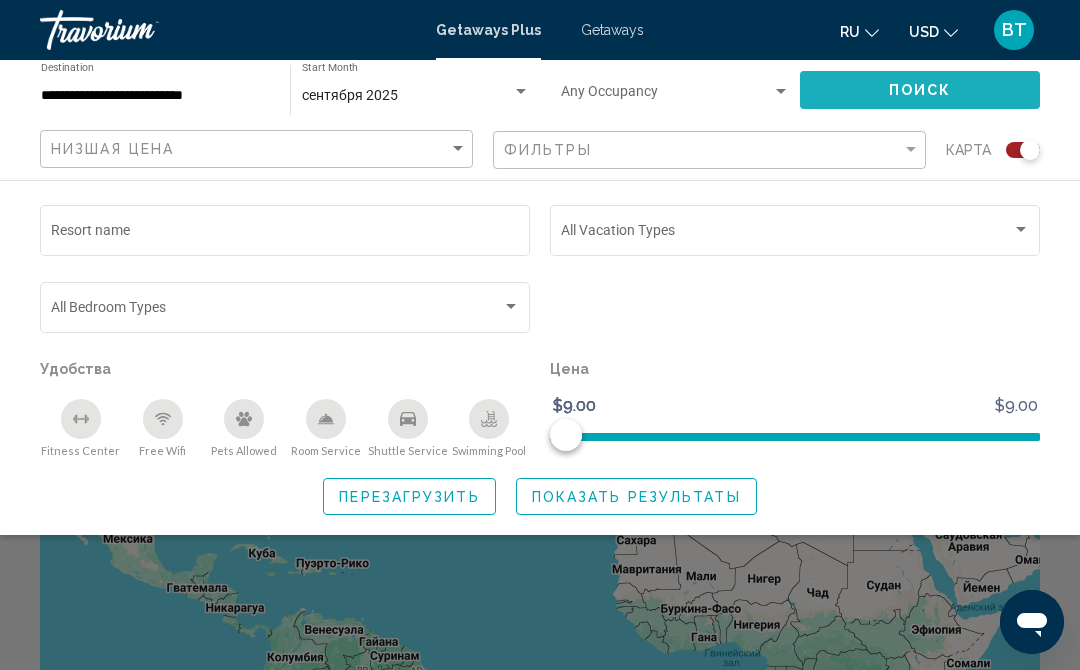 click on "Поиск" 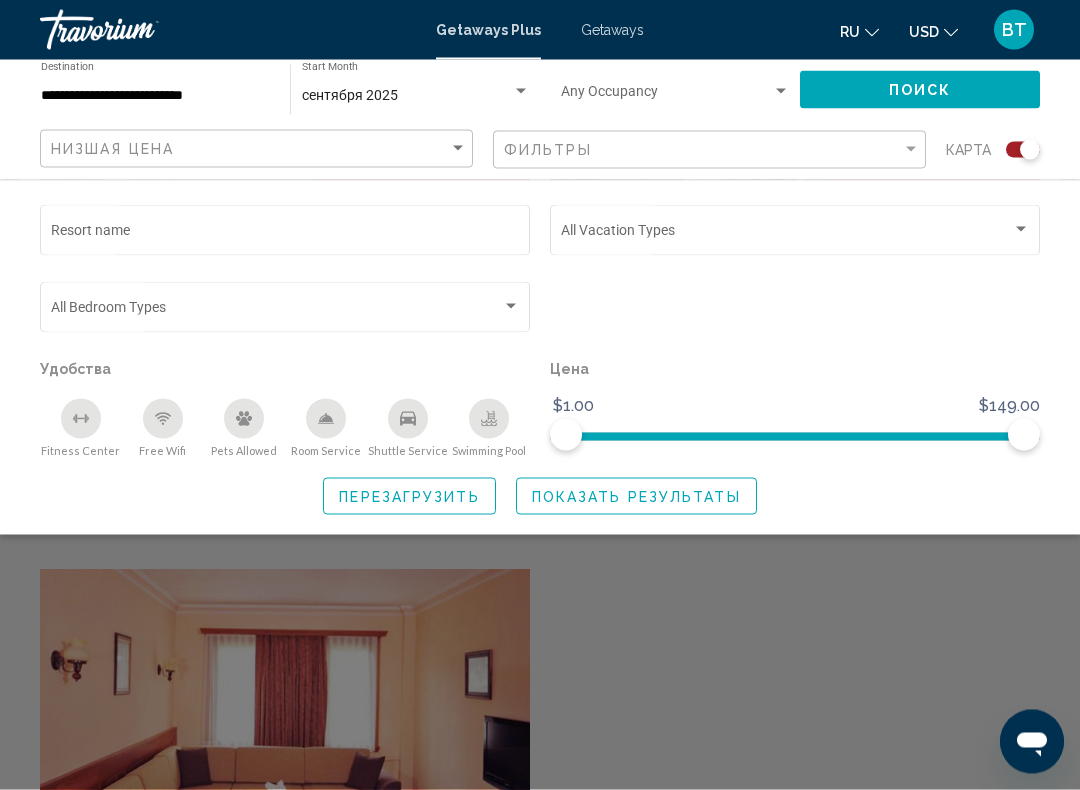 scroll, scrollTop: 981, scrollLeft: 0, axis: vertical 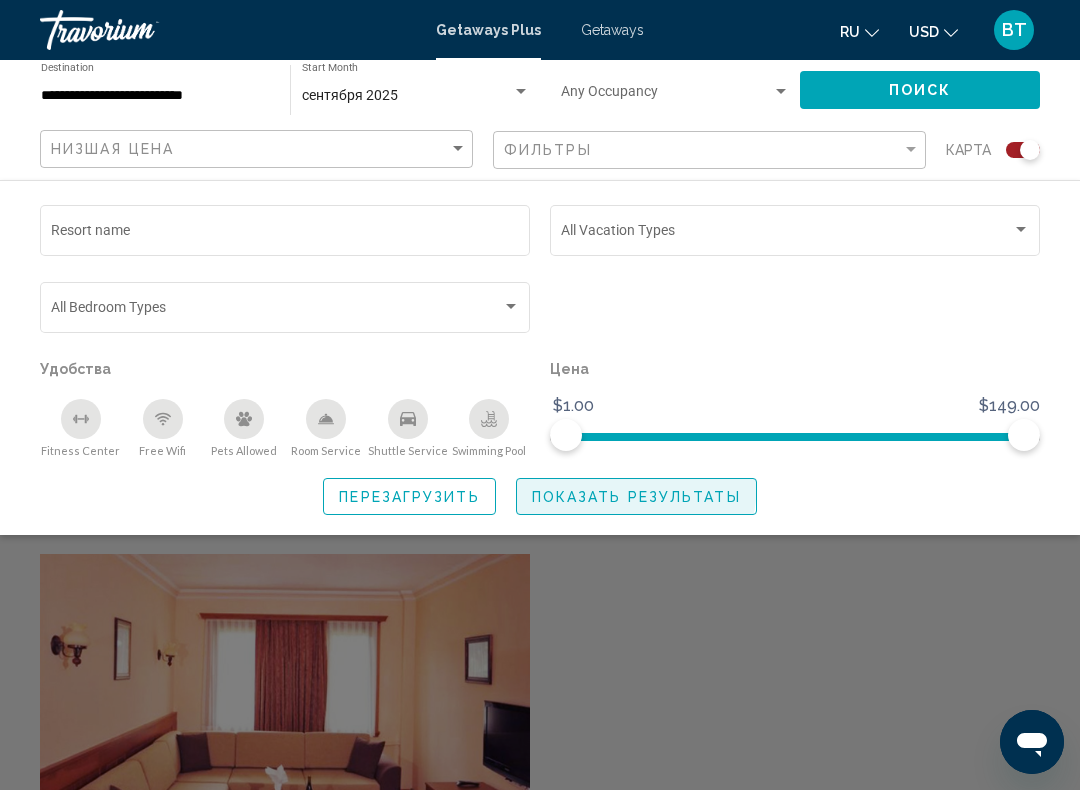 click on "Показать результаты" 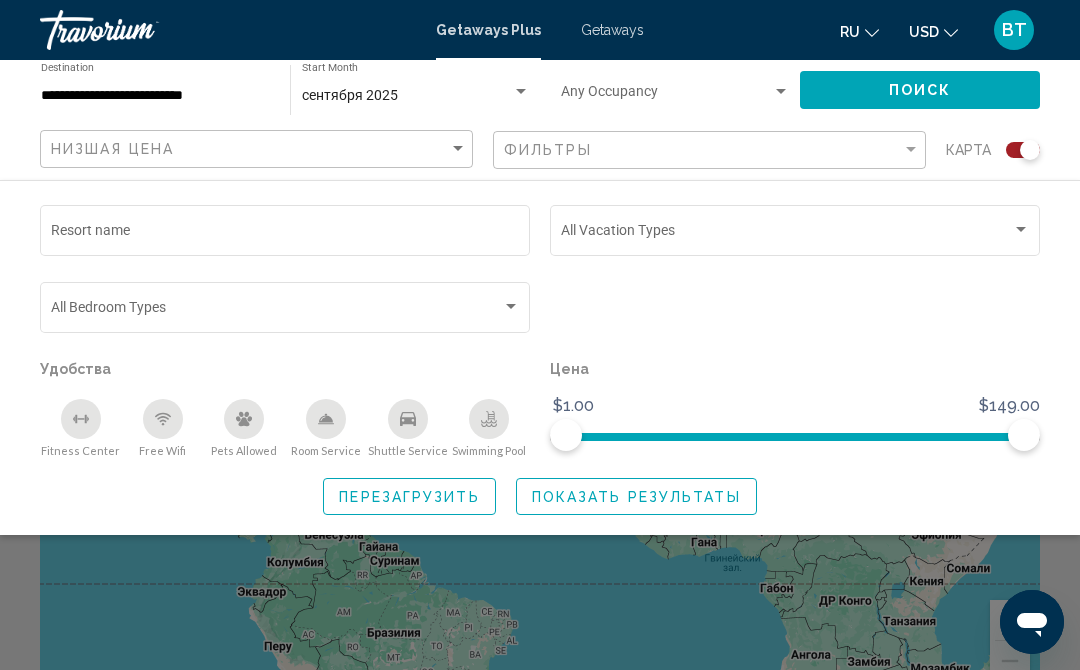 scroll, scrollTop: 86, scrollLeft: 0, axis: vertical 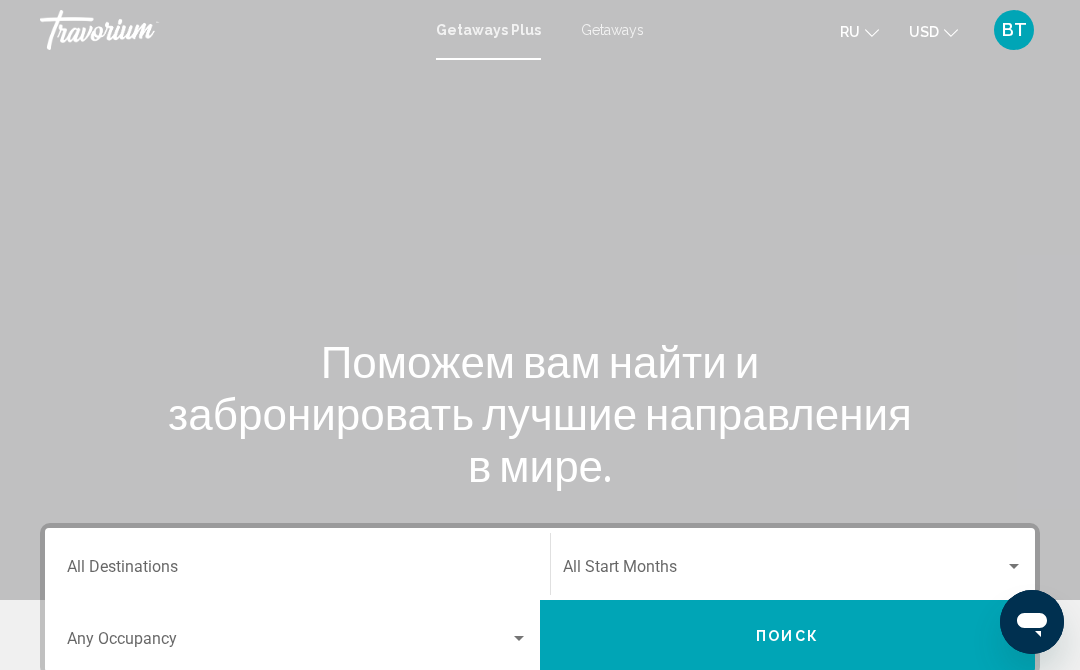click on "Getaways" at bounding box center [612, 30] 